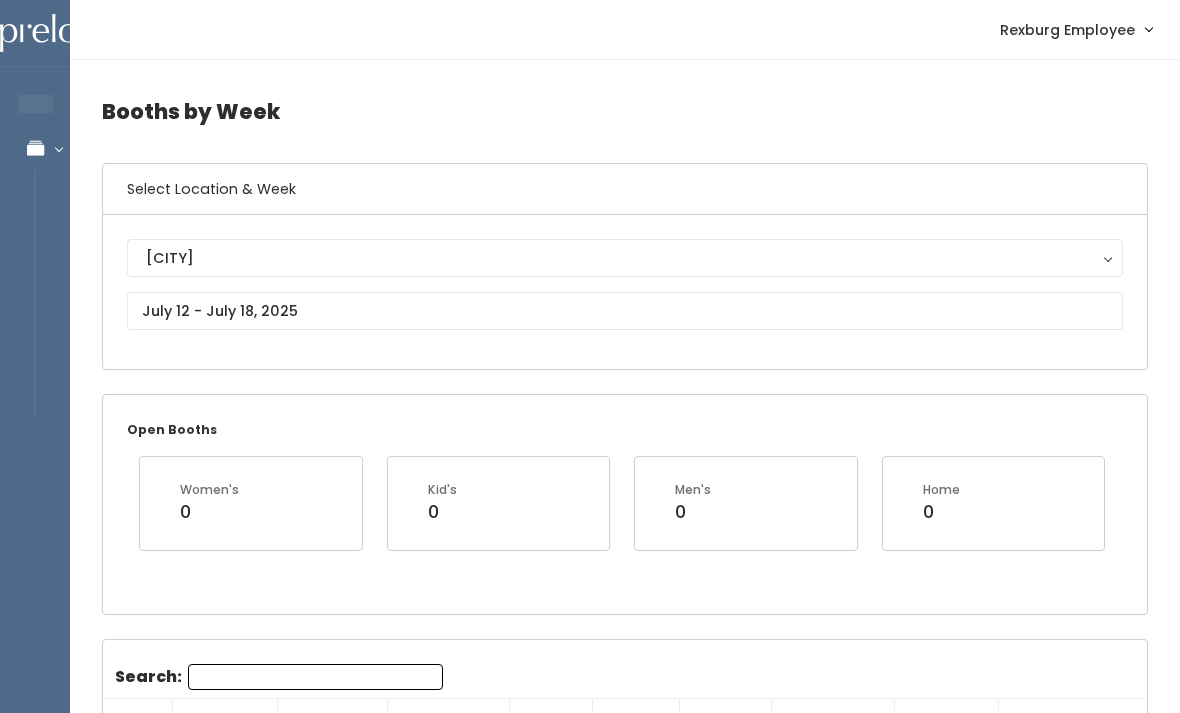 scroll, scrollTop: 3633, scrollLeft: 0, axis: vertical 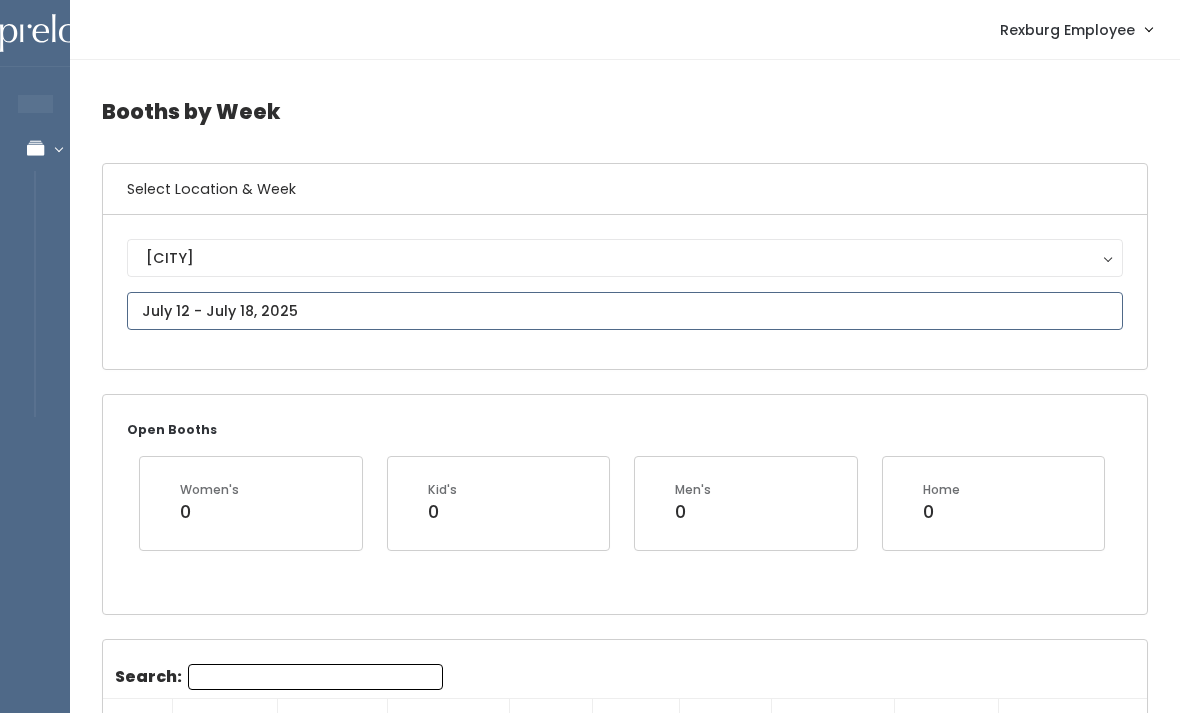 click on "EMPLOYEES
Manage Bookings
Booths by Week
All Bookings
Bookings with Booths
Booth Discounts
Seller Check-in
Rexburg Employee
Admin Home
My bookings
Account settings" at bounding box center (590, 1671) 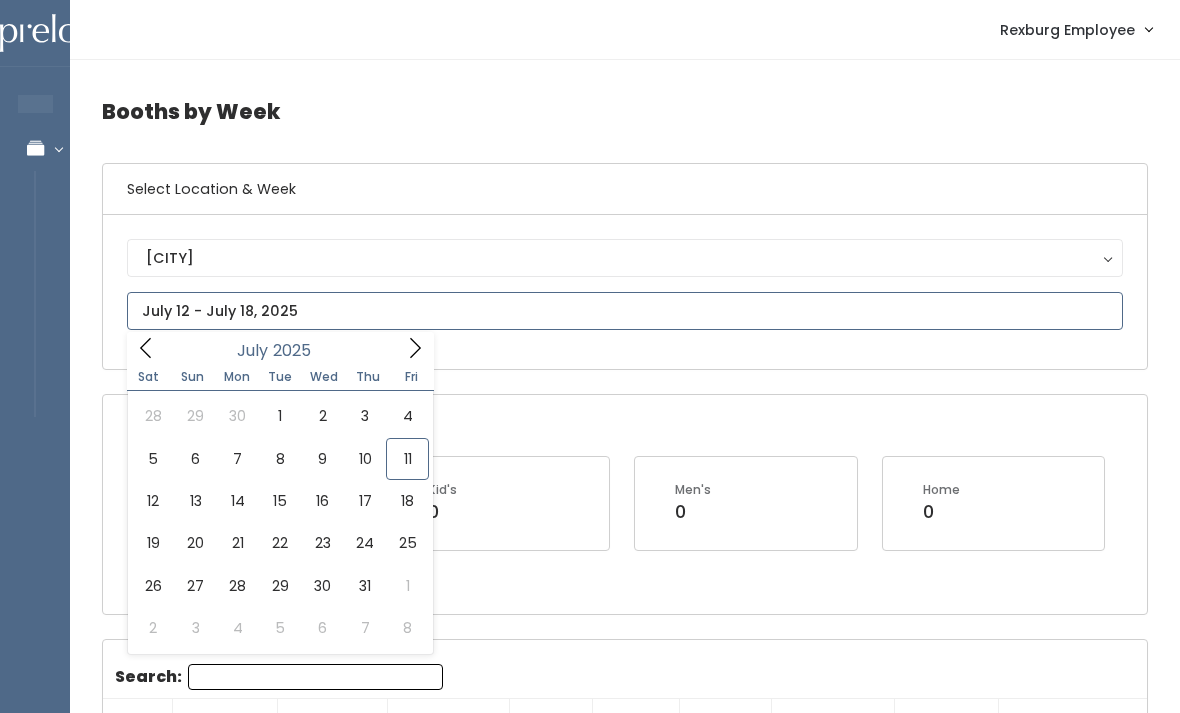 scroll, scrollTop: 1, scrollLeft: 0, axis: vertical 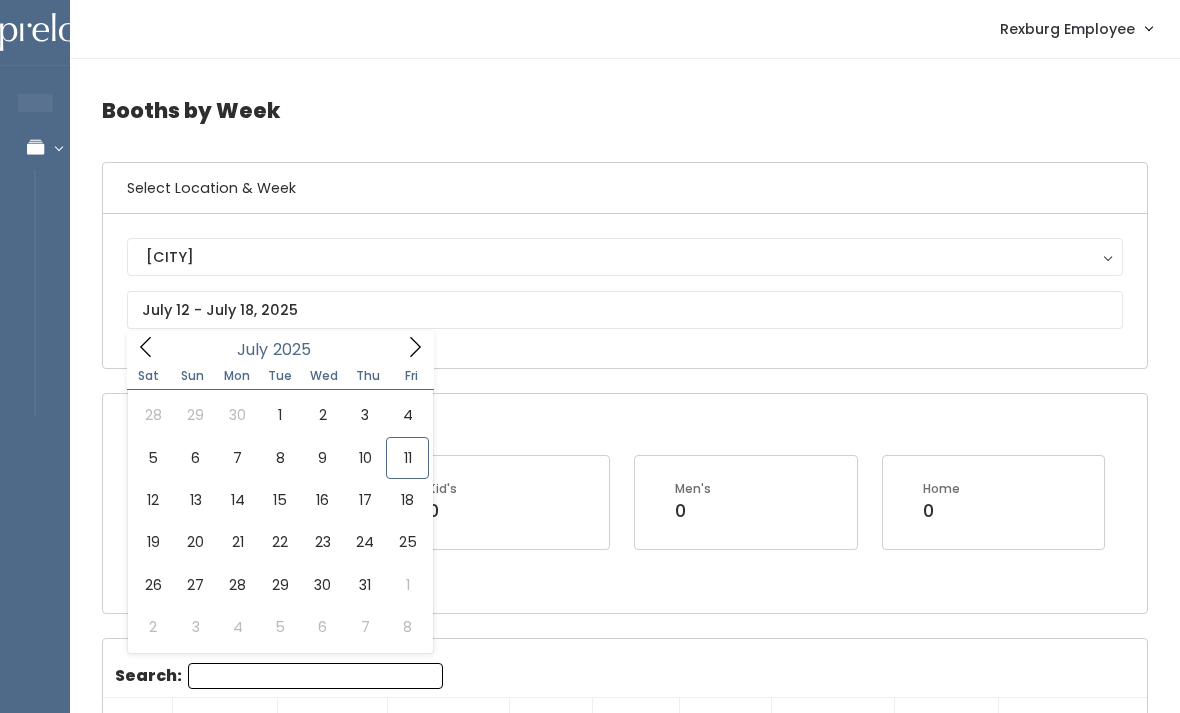 click on "Open Booths
Women's
0
Kid's
0
Men's
0
Home
0" at bounding box center (625, 503) 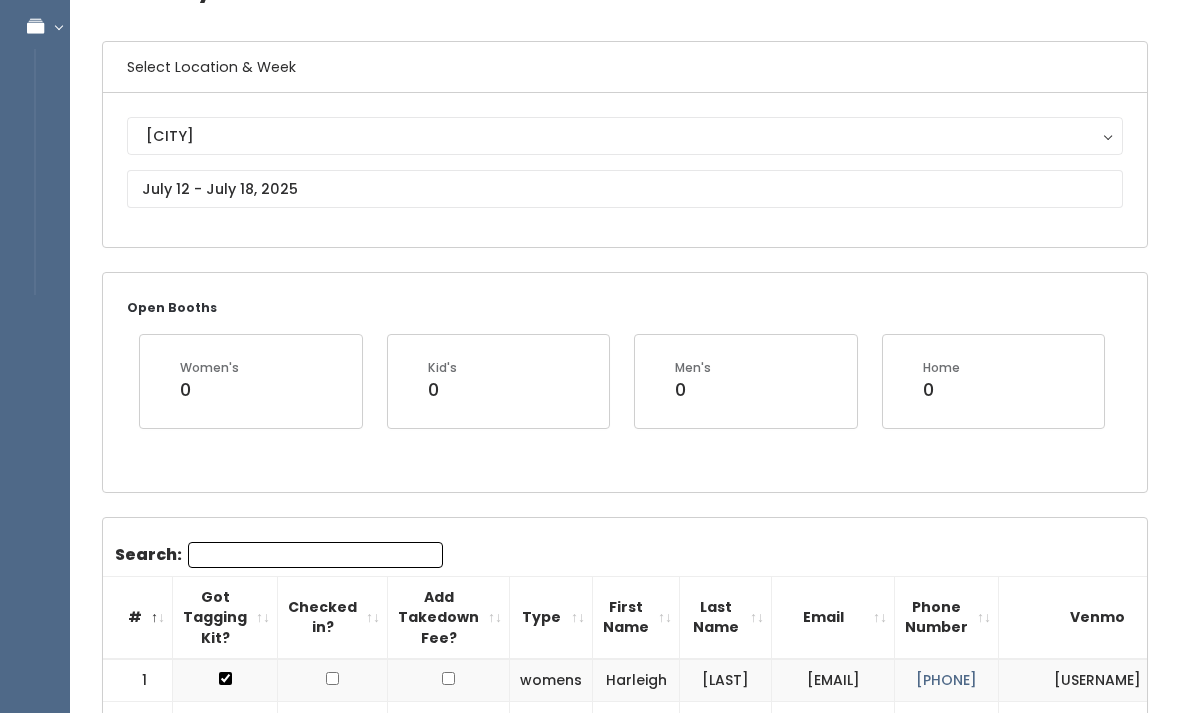 scroll, scrollTop: 0, scrollLeft: 0, axis: both 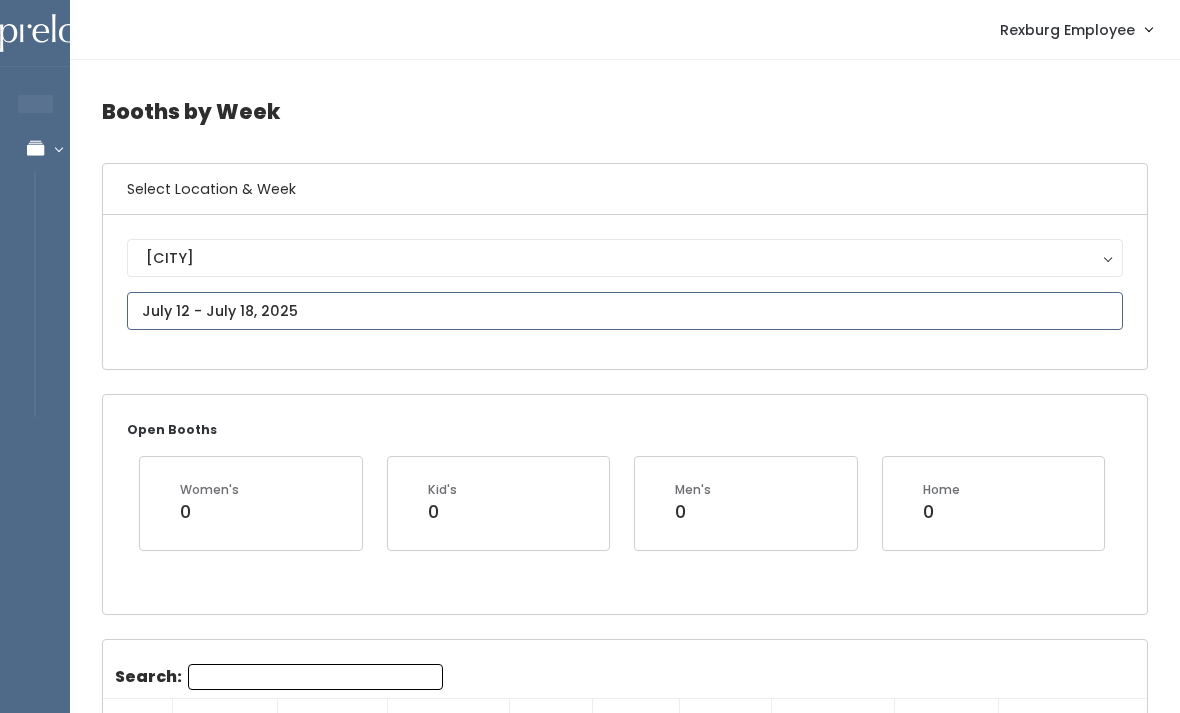 click at bounding box center (625, 311) 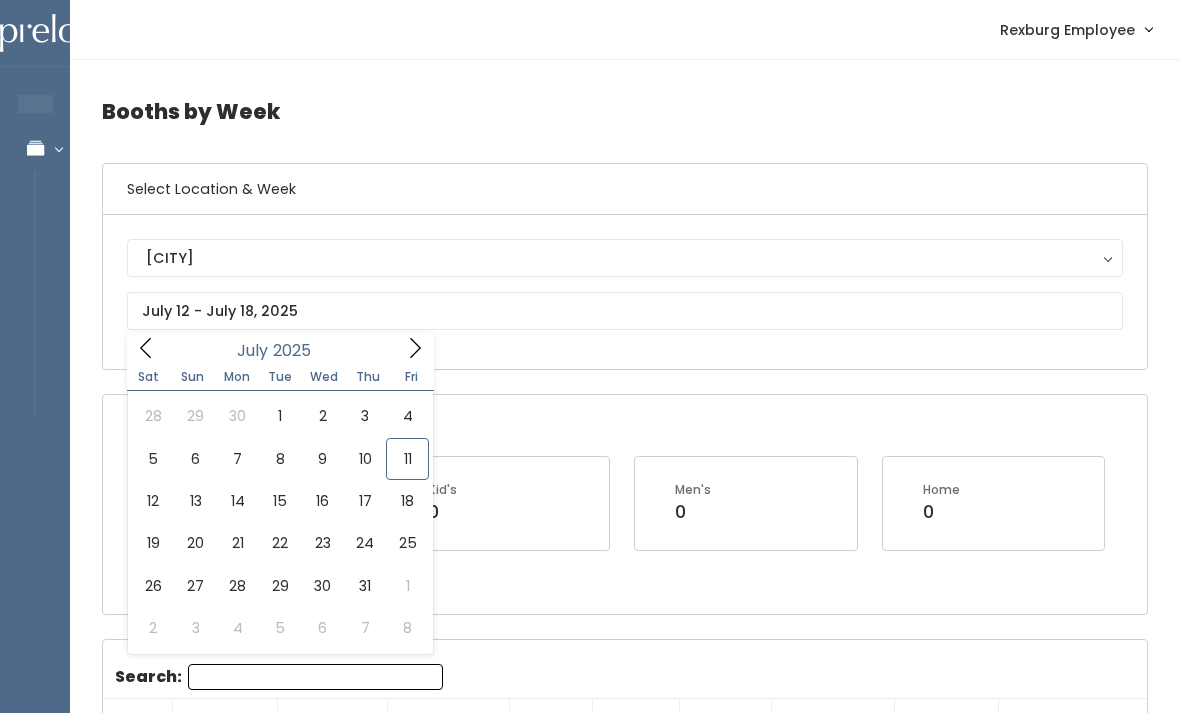 click on "Open Booths
Women's
0
Kid's
0
Men's
0
Home
0" at bounding box center [625, 504] 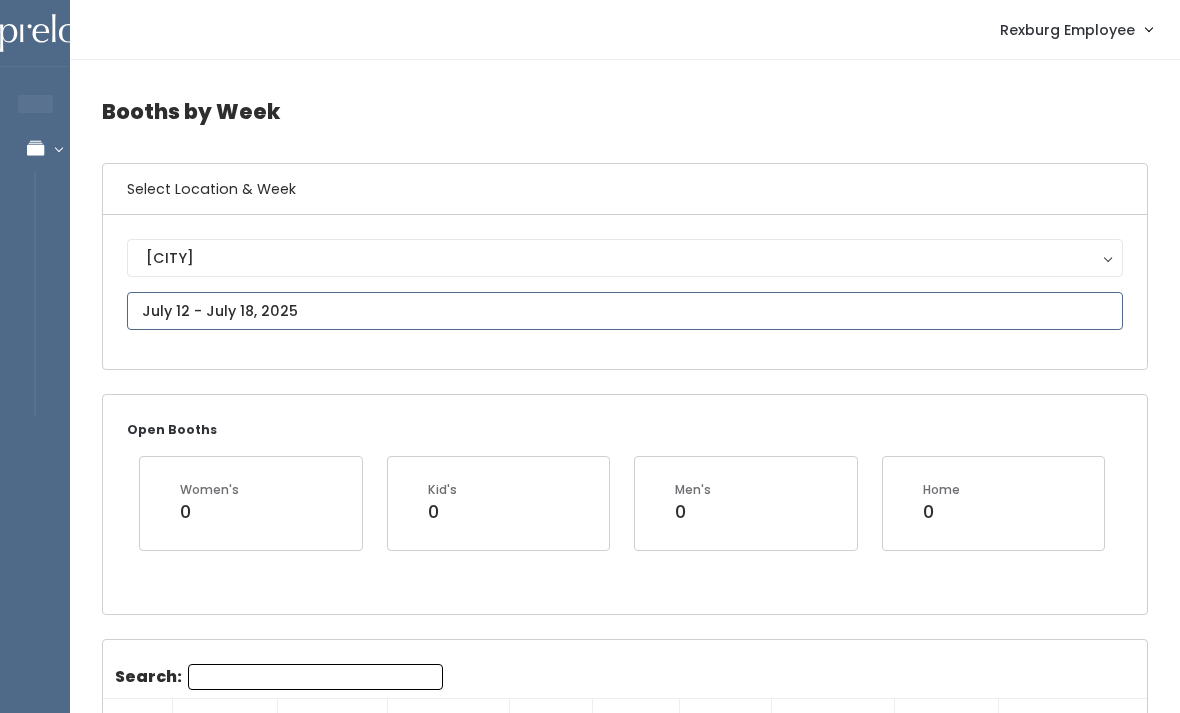 click at bounding box center (625, 311) 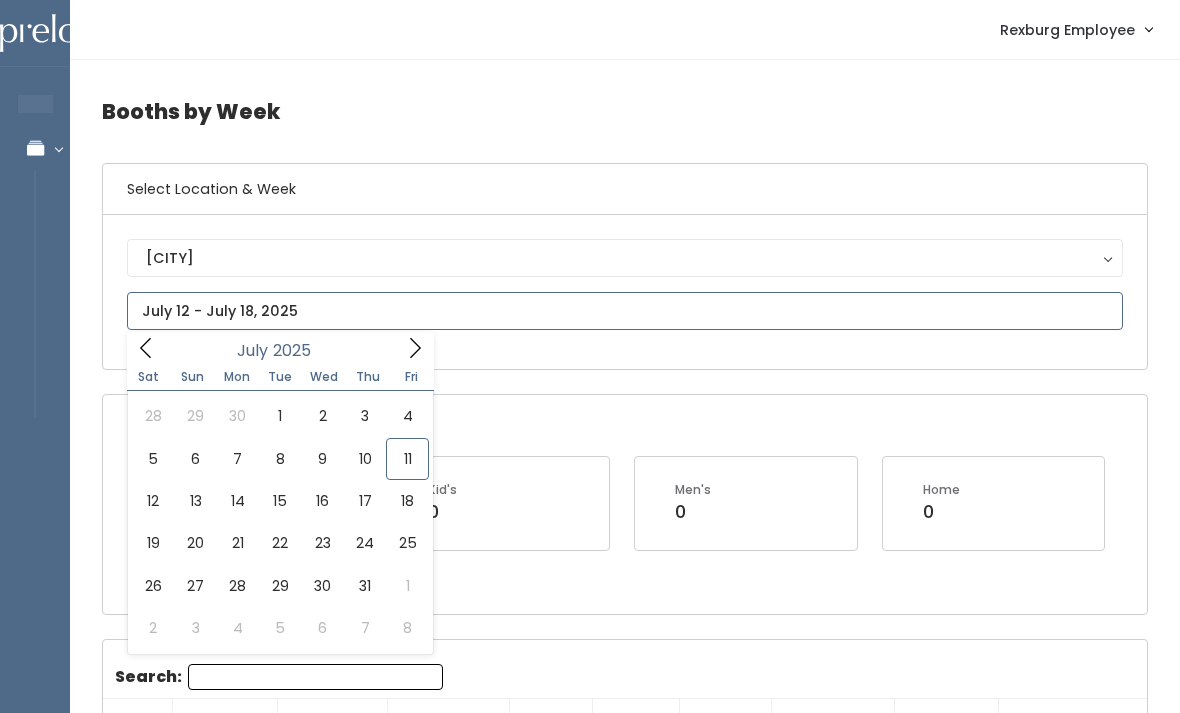 type on "July 19 to July 25" 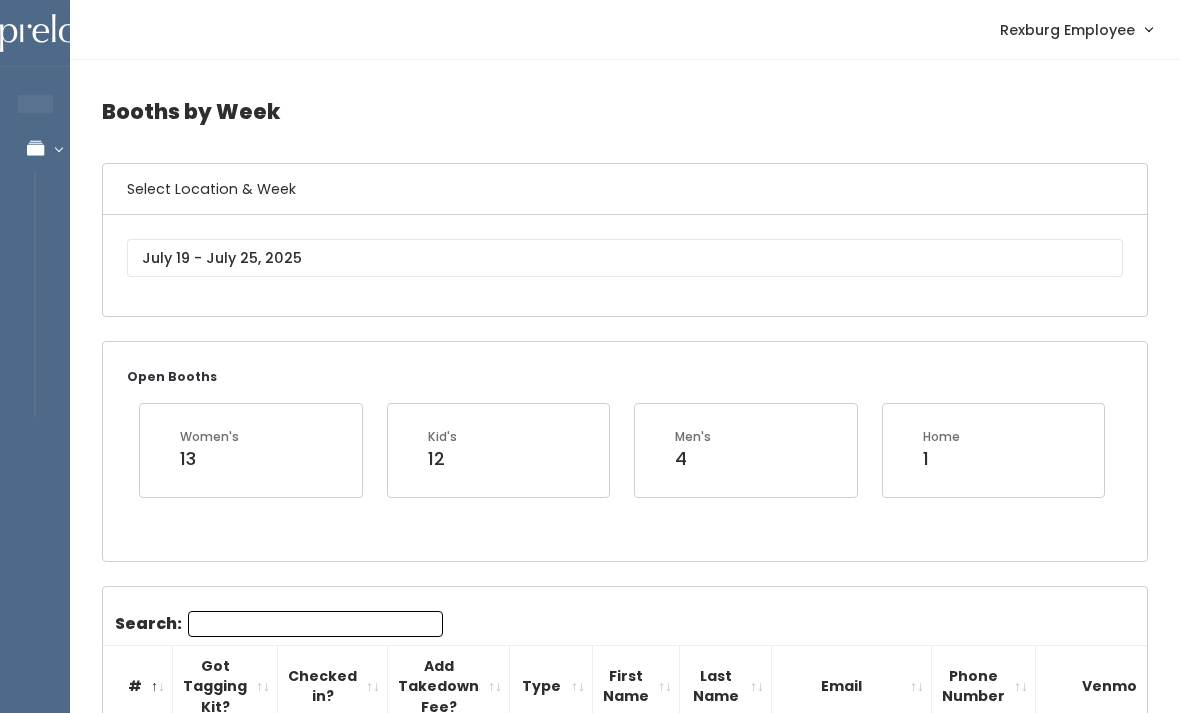 scroll, scrollTop: 0, scrollLeft: 0, axis: both 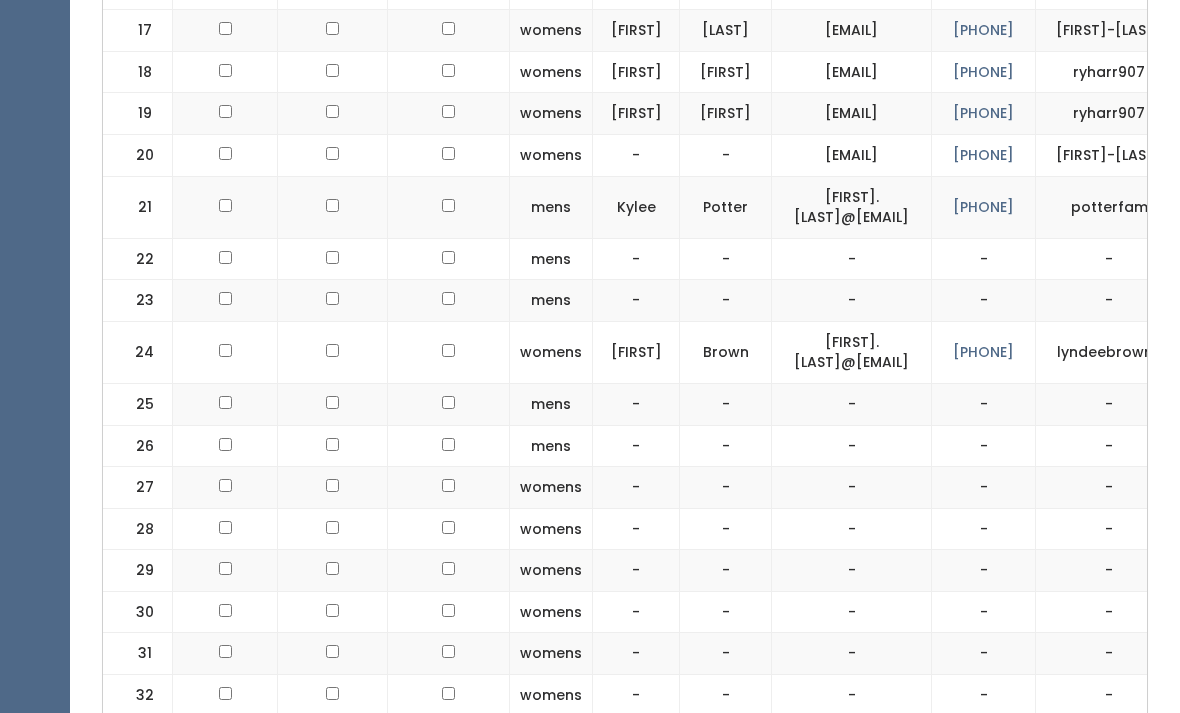 click at bounding box center [225, 156] 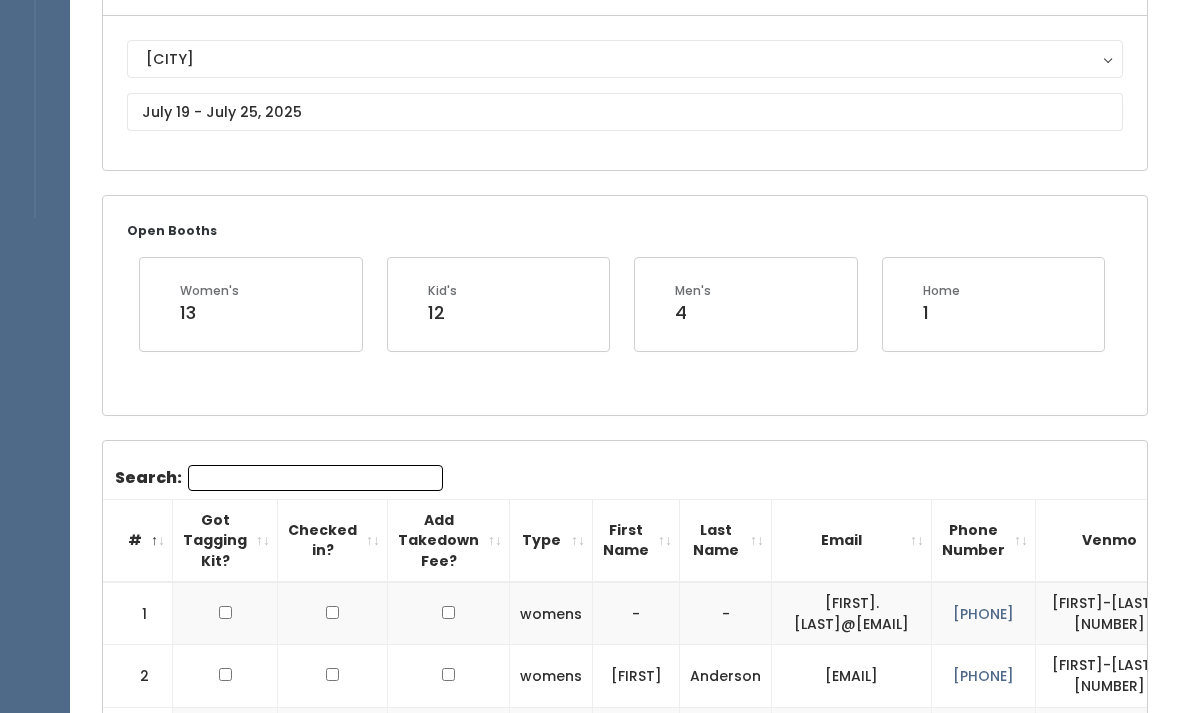 scroll, scrollTop: 126, scrollLeft: 0, axis: vertical 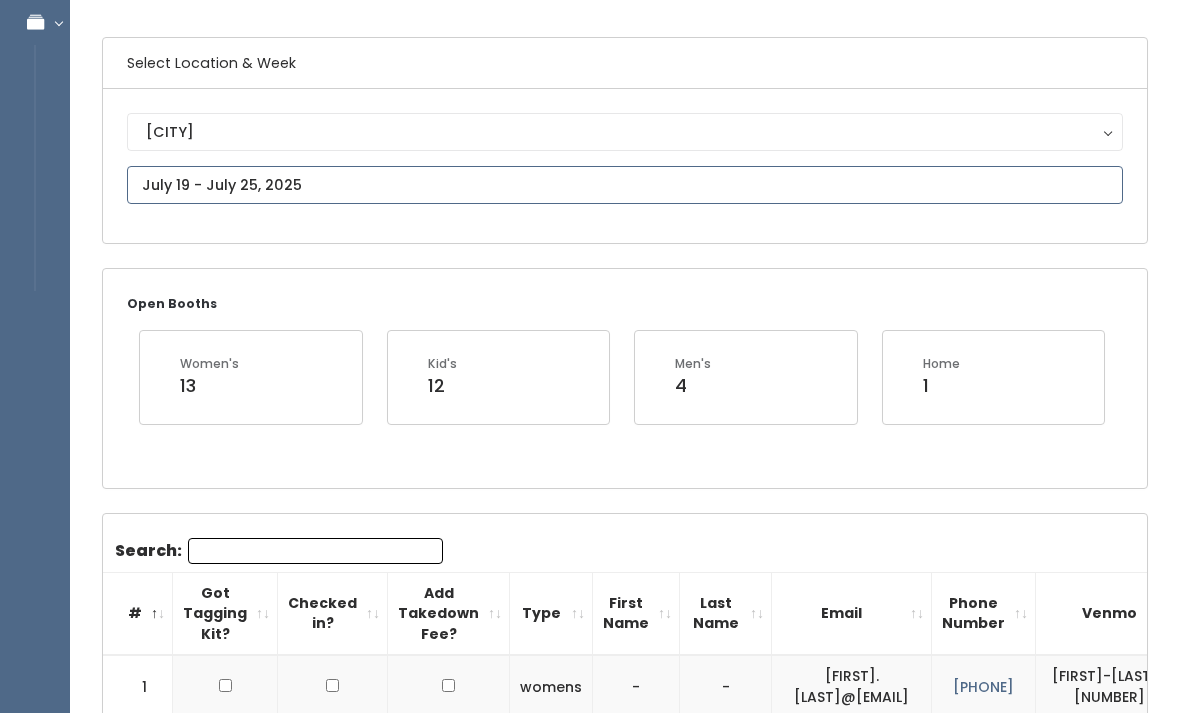 click at bounding box center (625, 185) 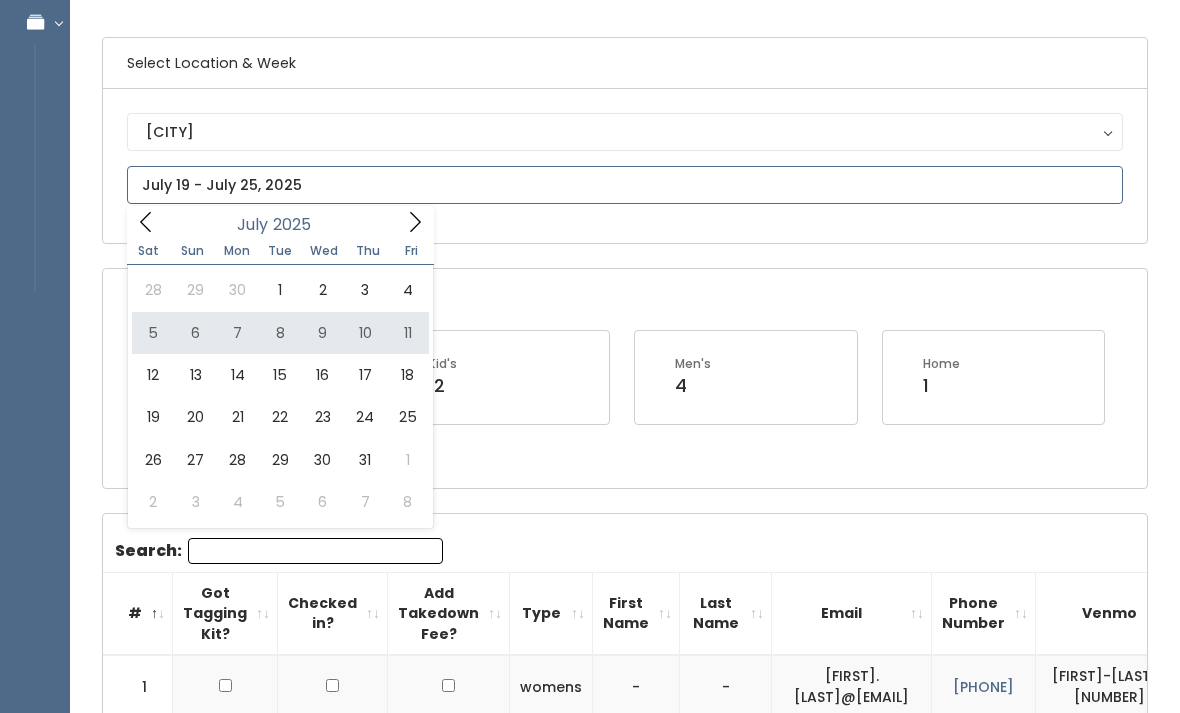 type on "July 5 to July 11" 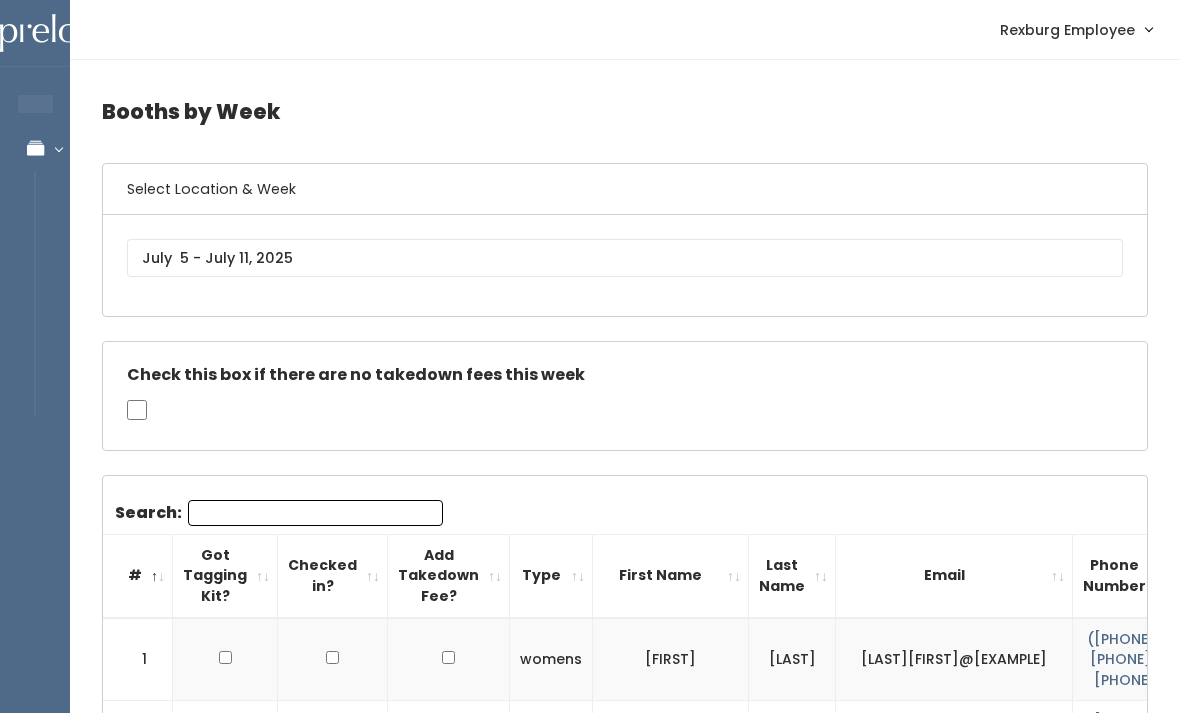 scroll, scrollTop: 0, scrollLeft: 0, axis: both 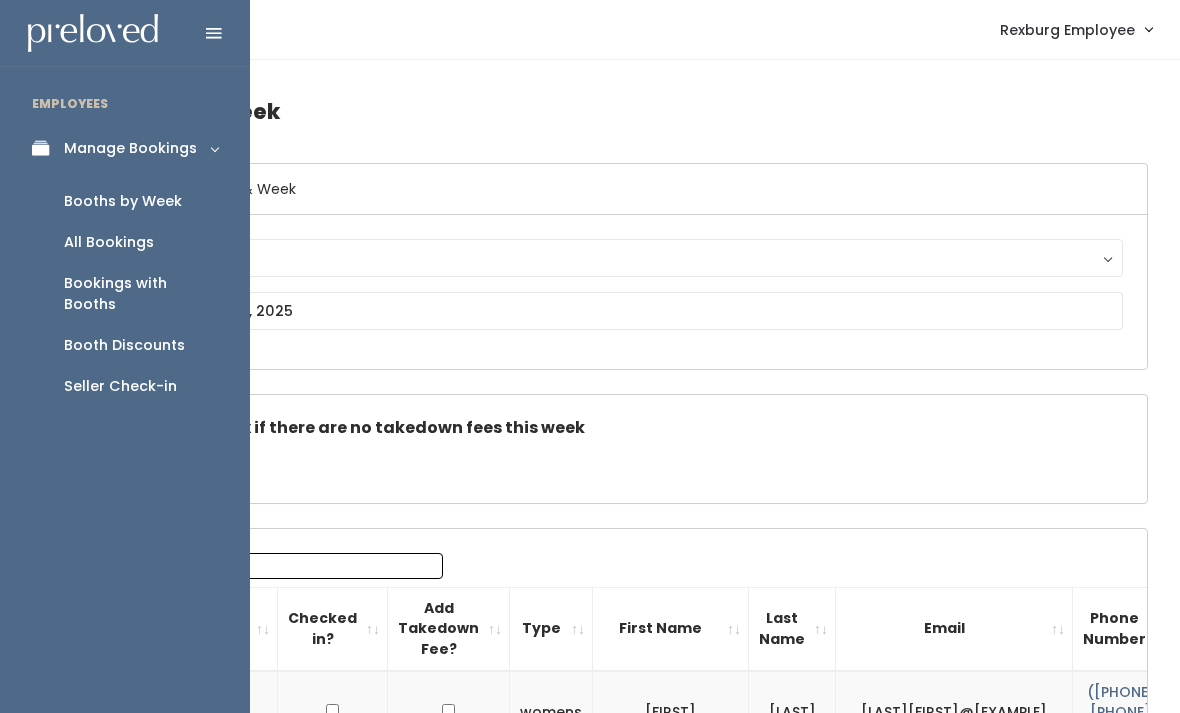 click on "Booth Discounts" at bounding box center (124, 345) 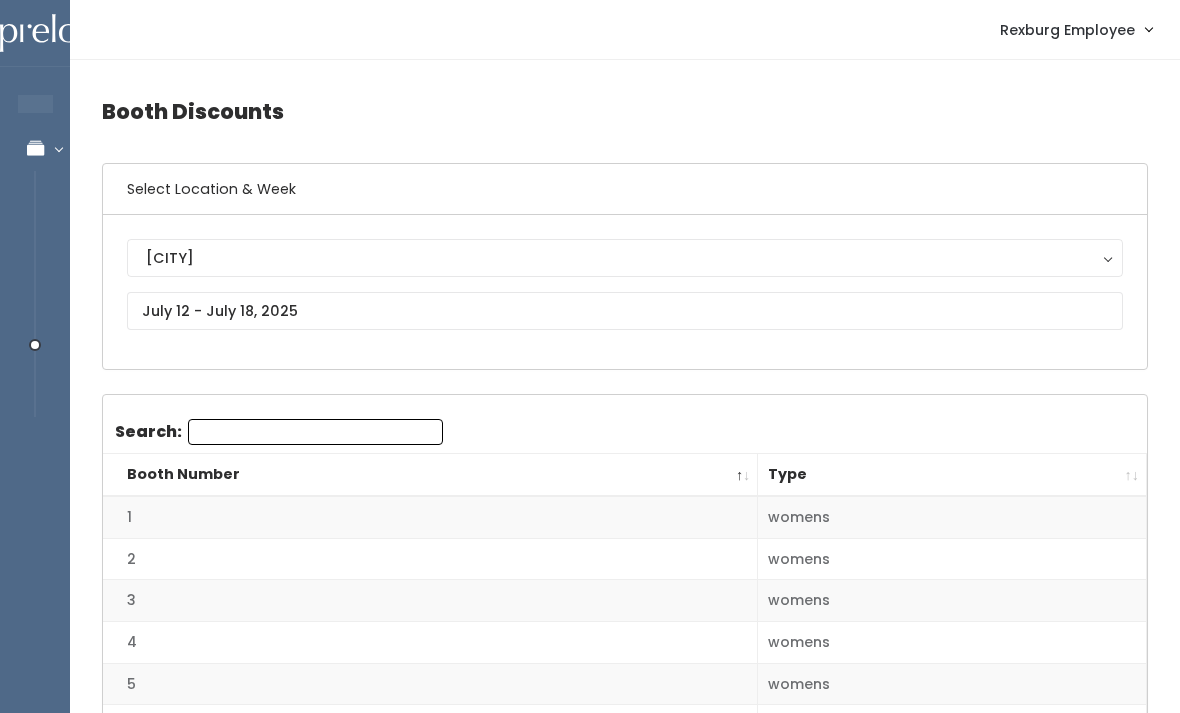 scroll, scrollTop: 0, scrollLeft: 0, axis: both 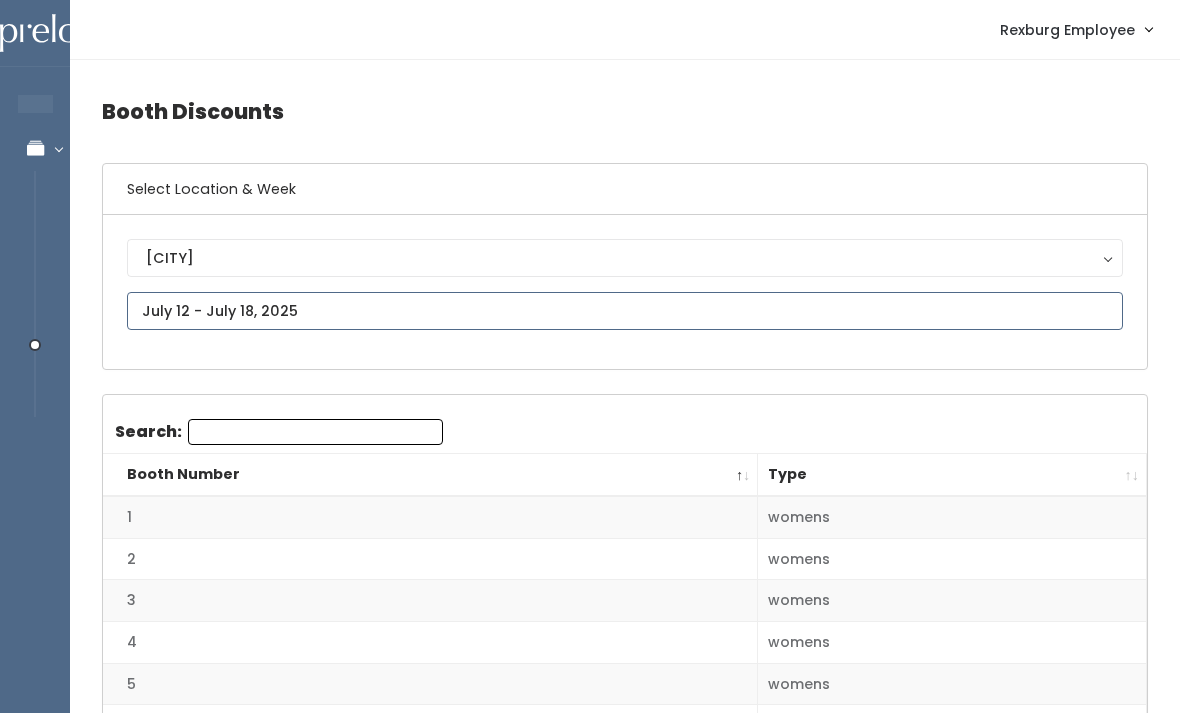 click at bounding box center [625, 311] 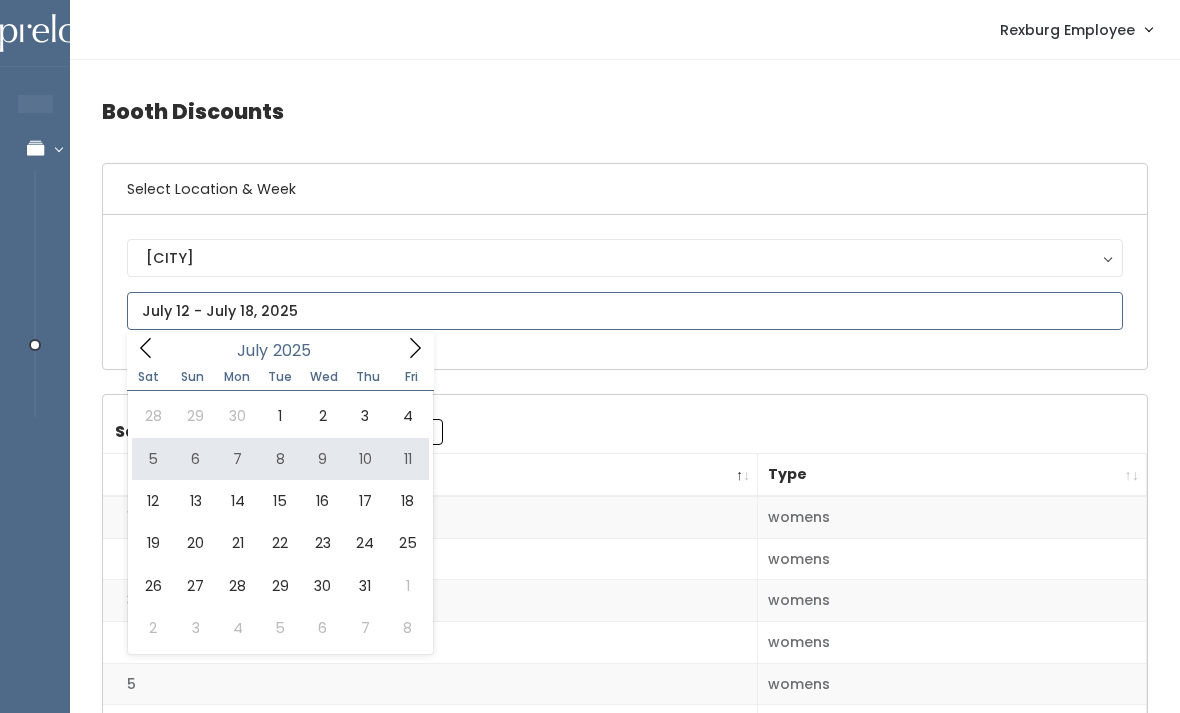 type on "[MONTH] [NUMBER] to [MONTH] [NUMBER]" 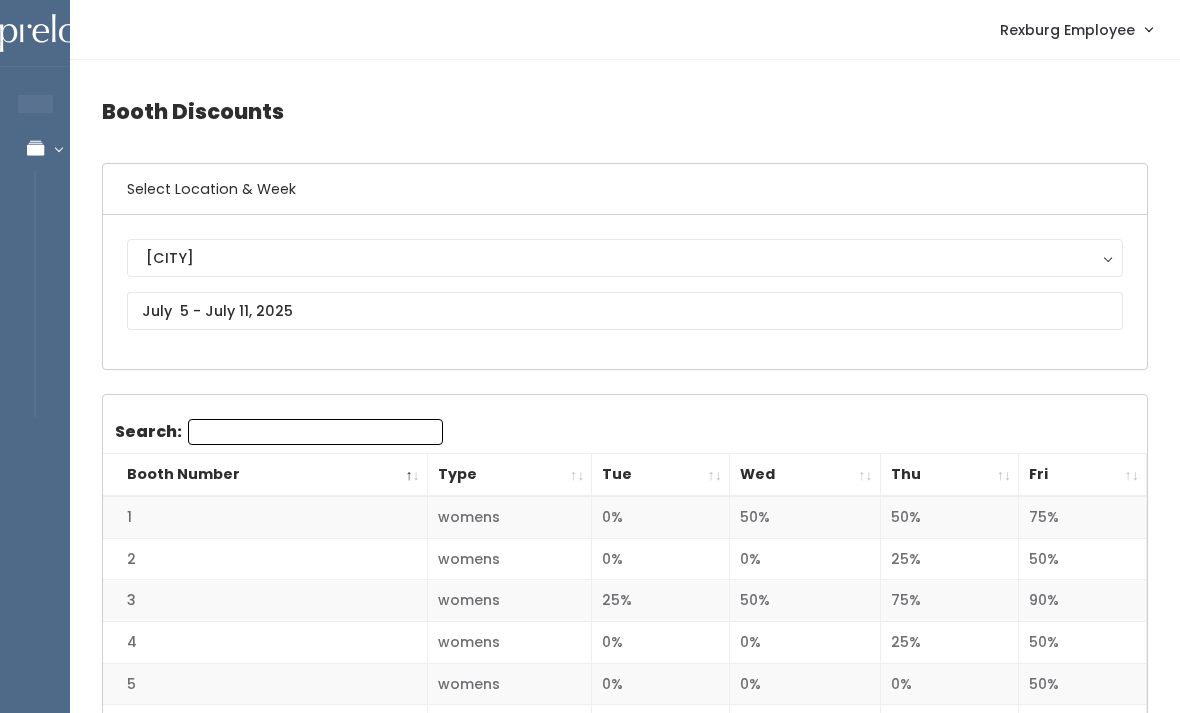 scroll, scrollTop: 0, scrollLeft: 0, axis: both 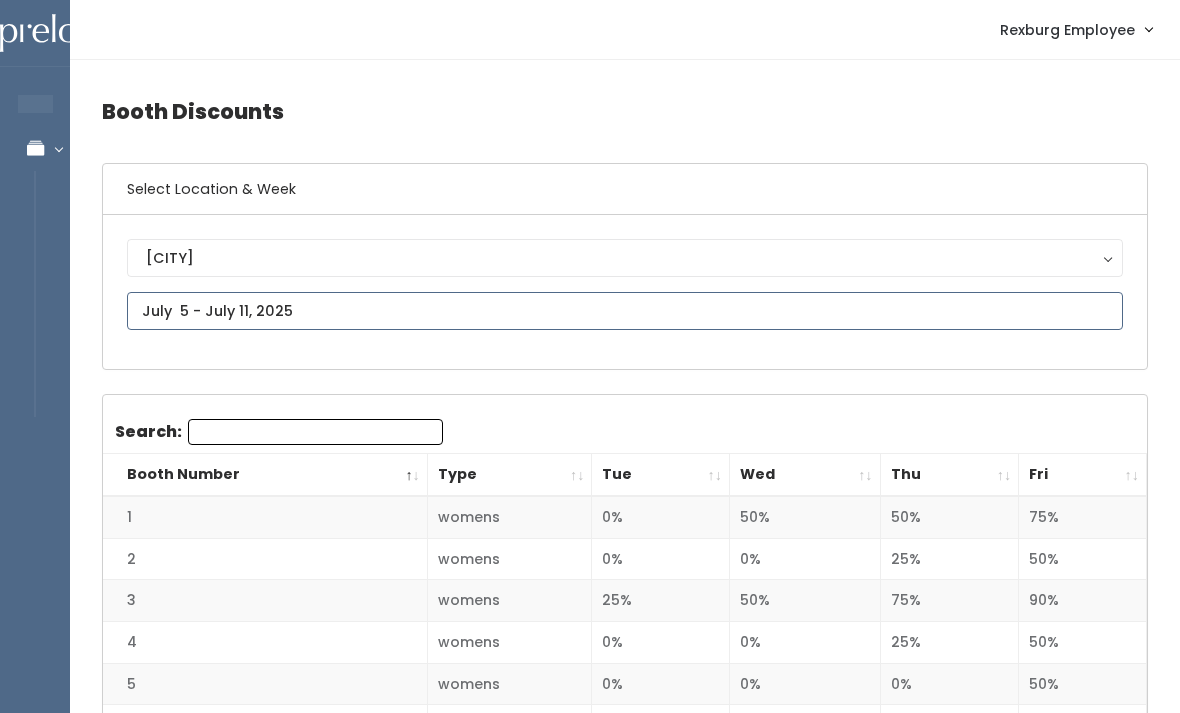 click at bounding box center [625, 311] 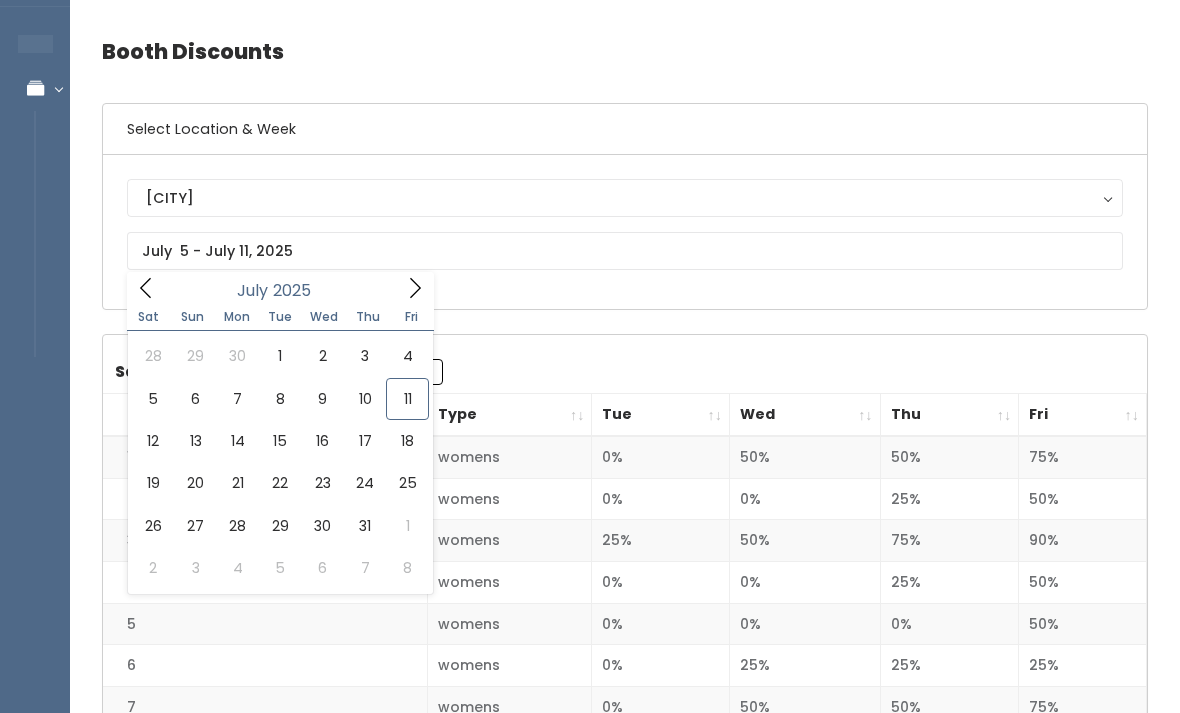 click on "Fri" at bounding box center [1083, 416] 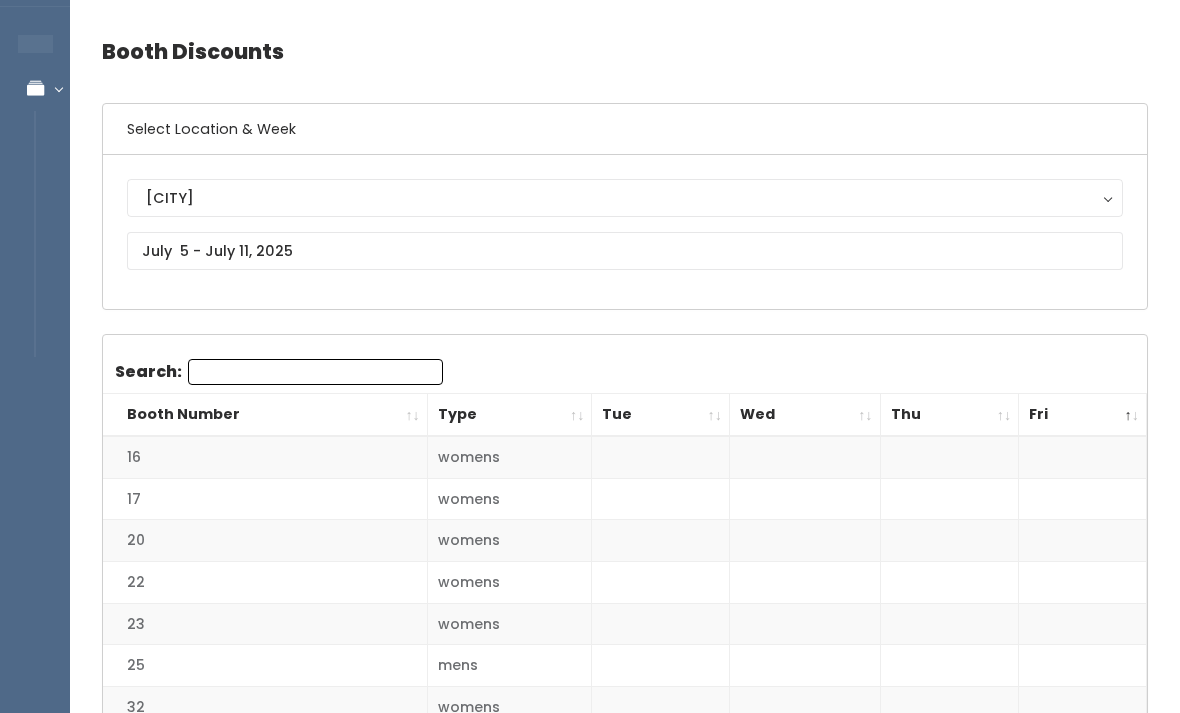 click on "Fri" at bounding box center (1083, 415) 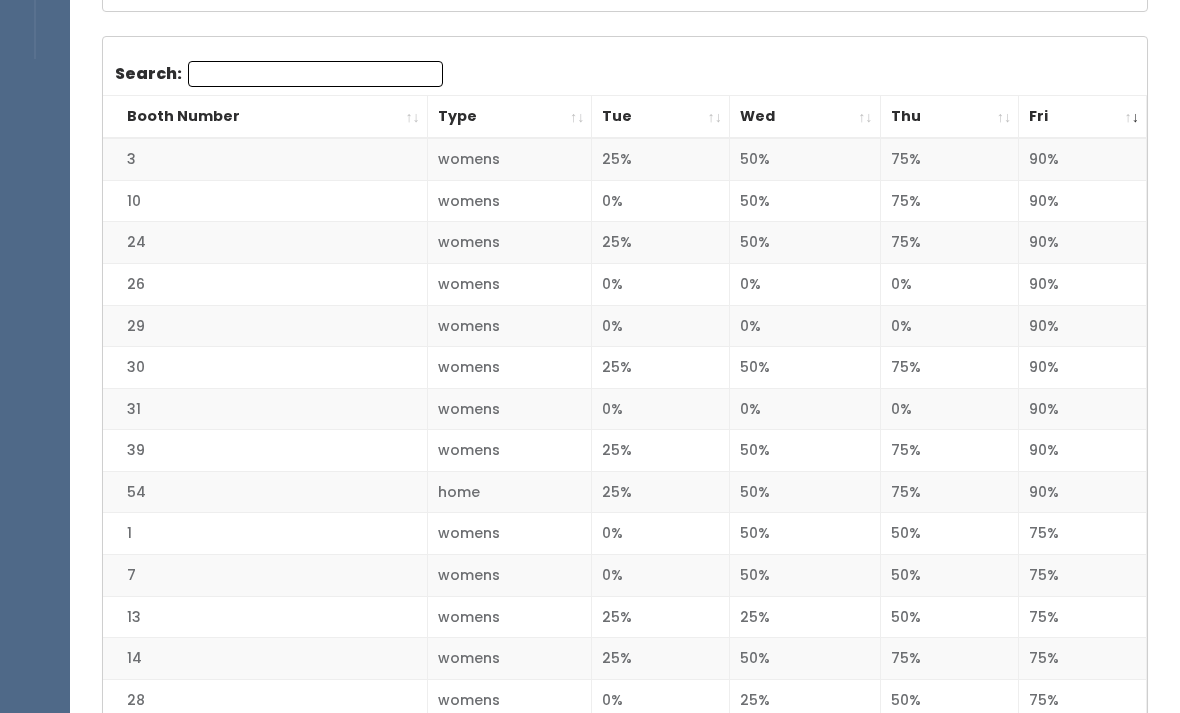 scroll, scrollTop: 0, scrollLeft: 0, axis: both 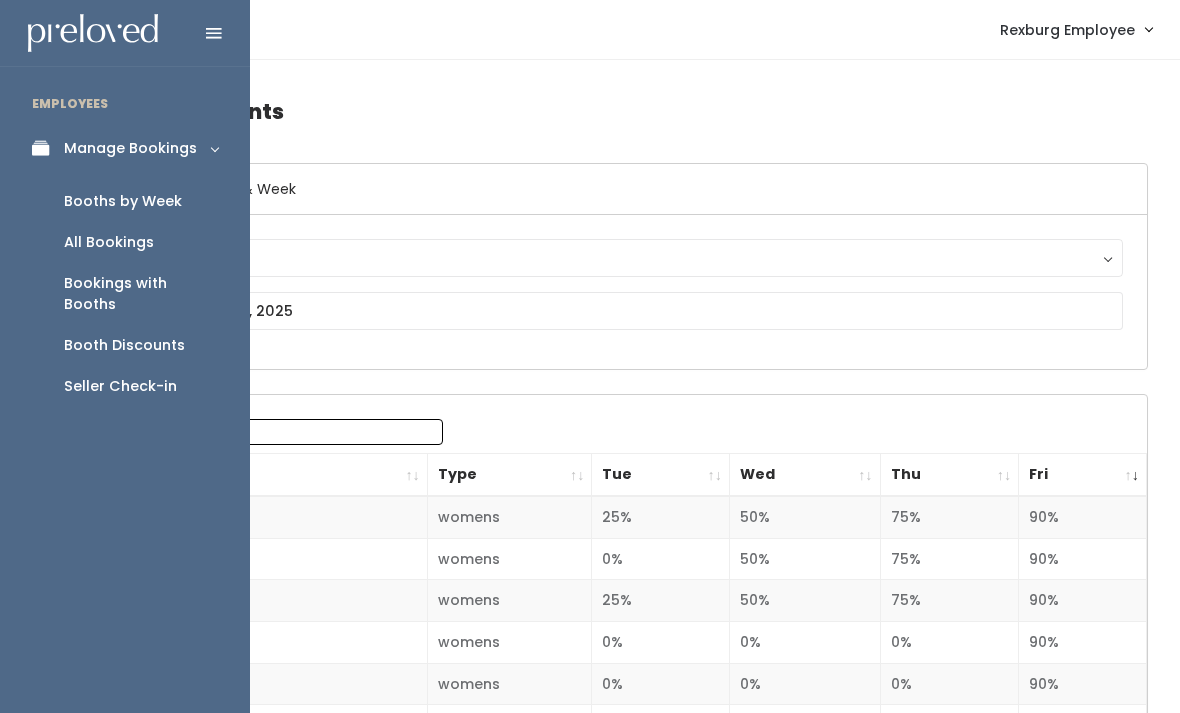 click at bounding box center (46, 148) 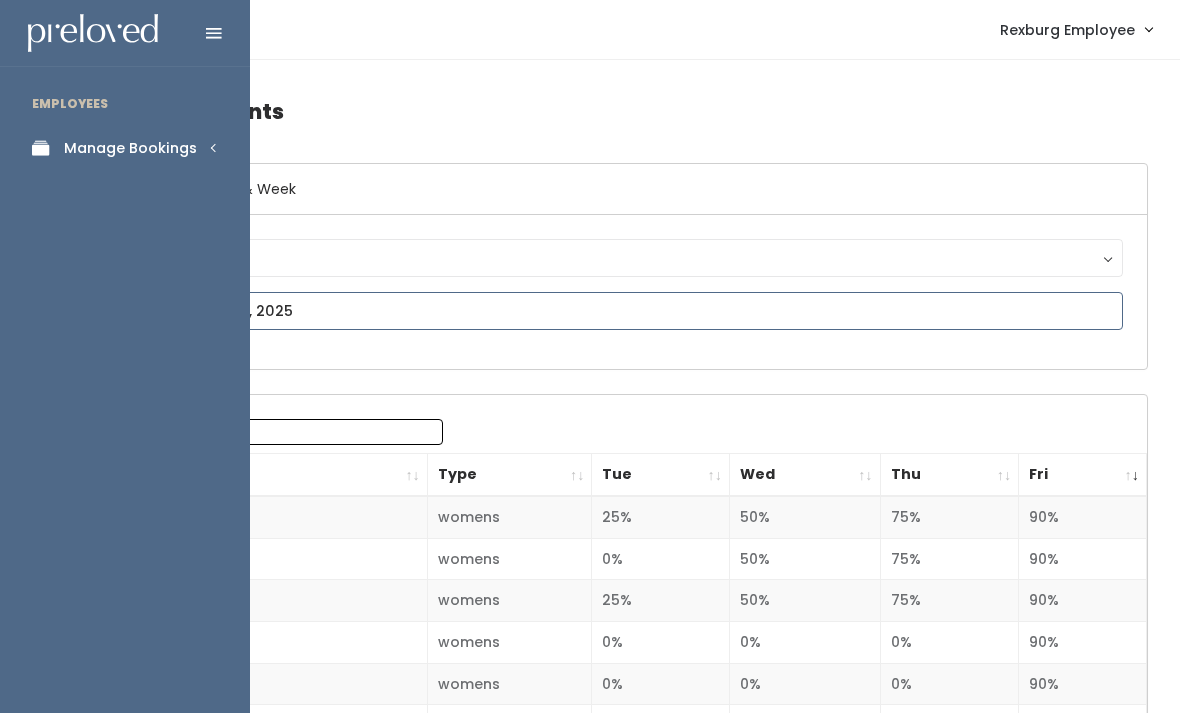 click on "EMPLOYEES
Manage Bookings
Booths by Week
All Bookings
Bookings with Booths
Booth Discounts
Seller Check-in
Rexburg Employee
Admin Home
My bookings
Account settings" at bounding box center [590, 1508] 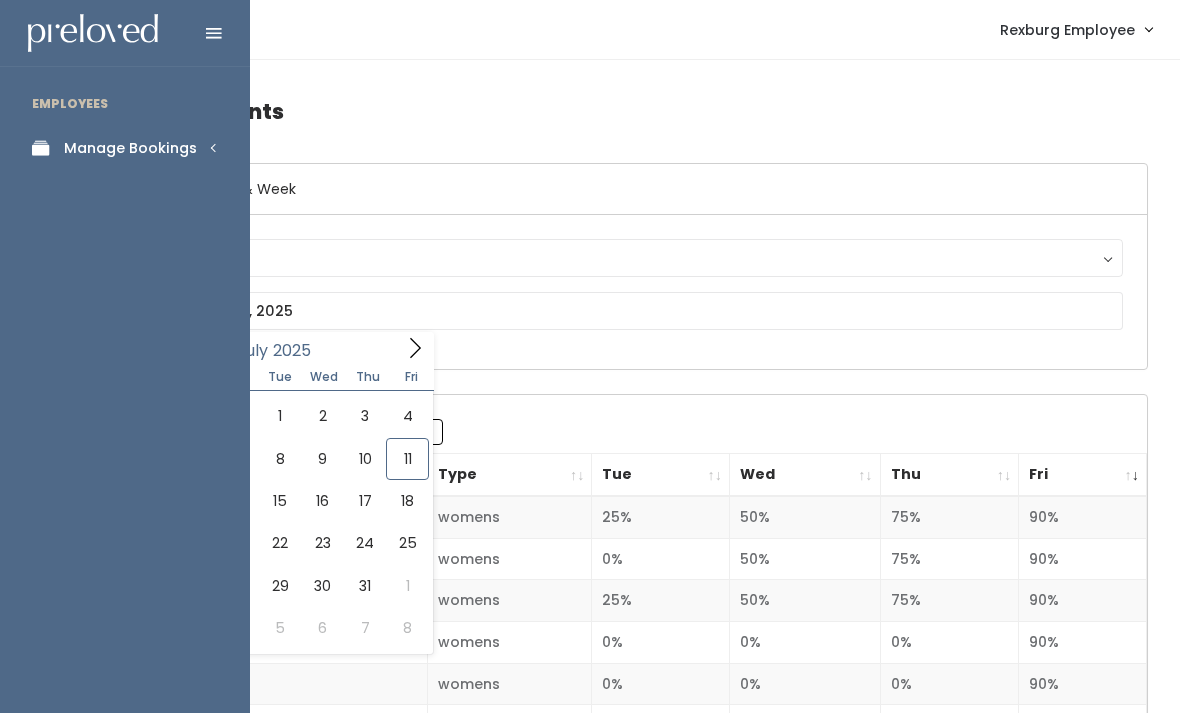 click on "Manage Bookings" at bounding box center (125, 148) 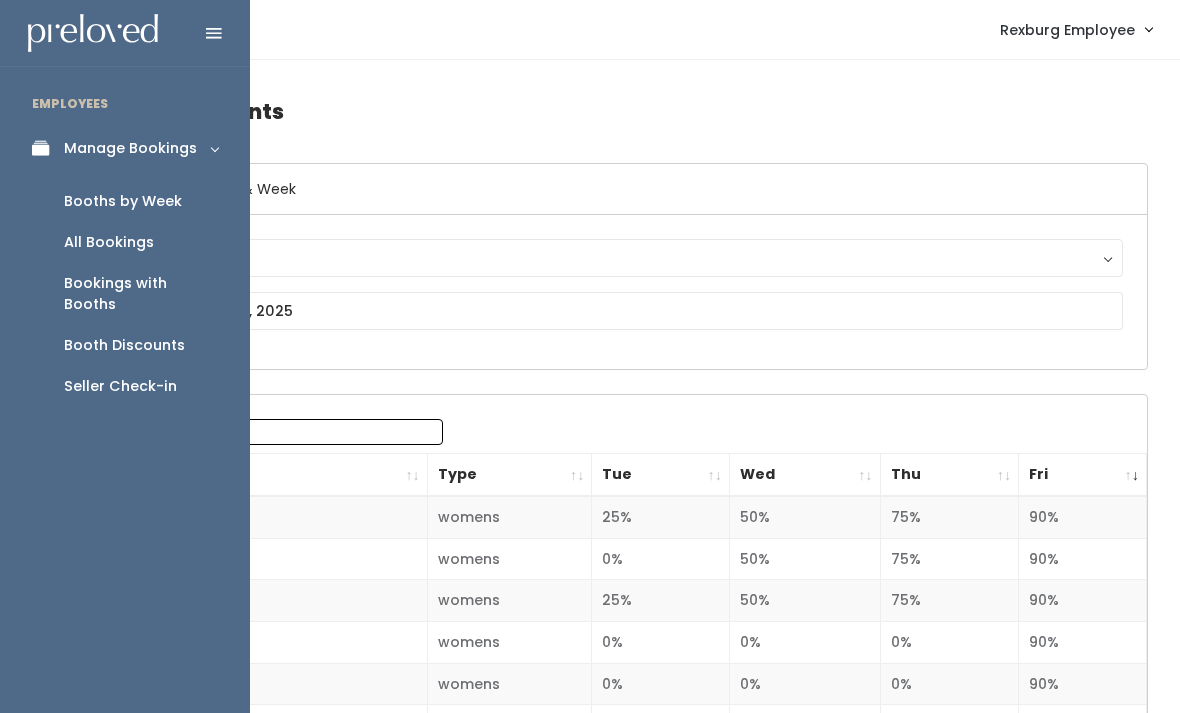click on "Booths by Week" at bounding box center (123, 201) 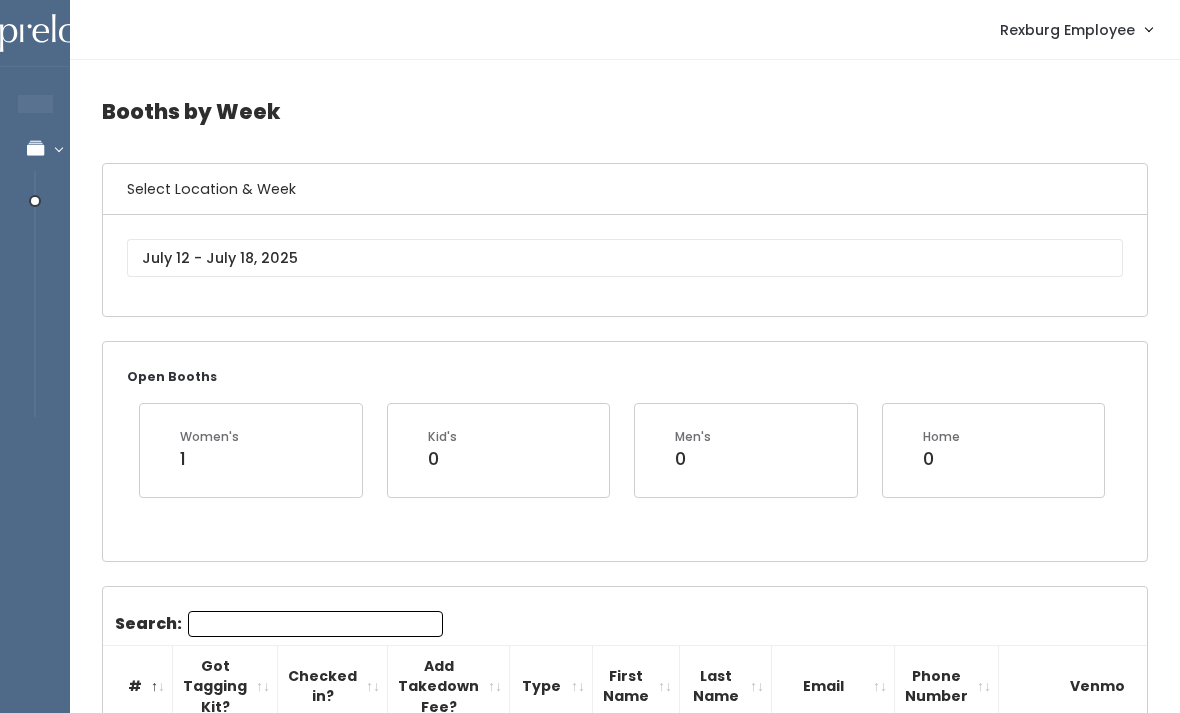 scroll, scrollTop: 89, scrollLeft: 0, axis: vertical 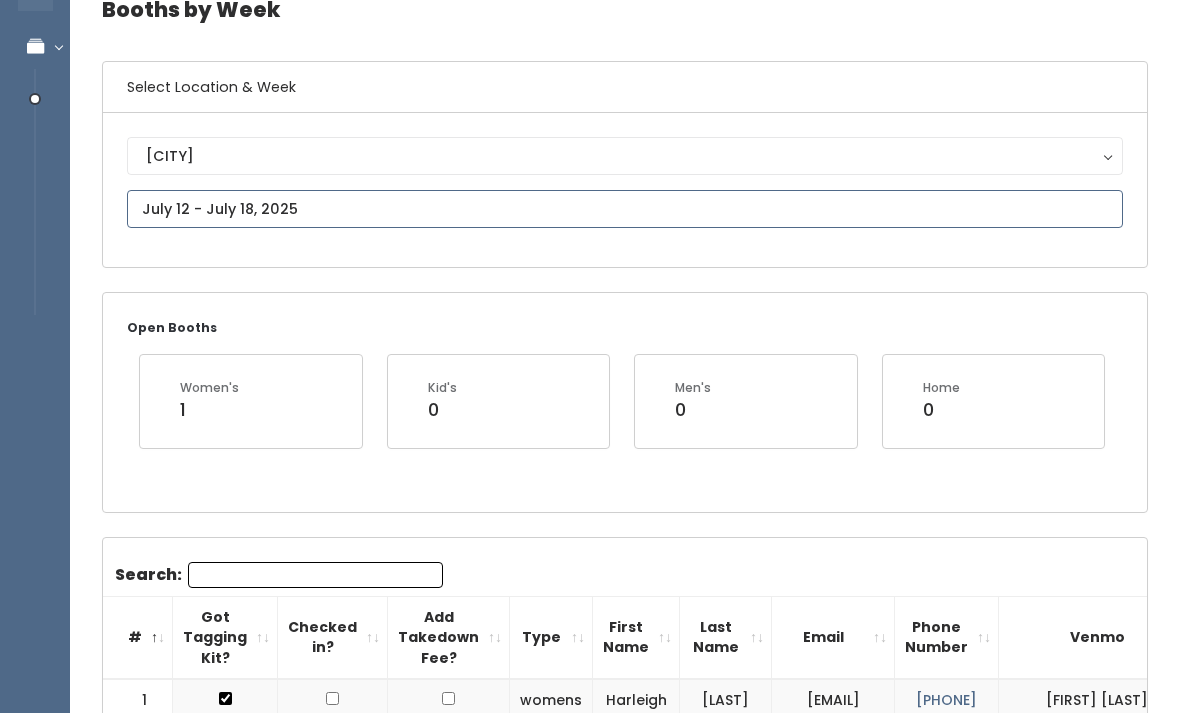 click at bounding box center [625, 209] 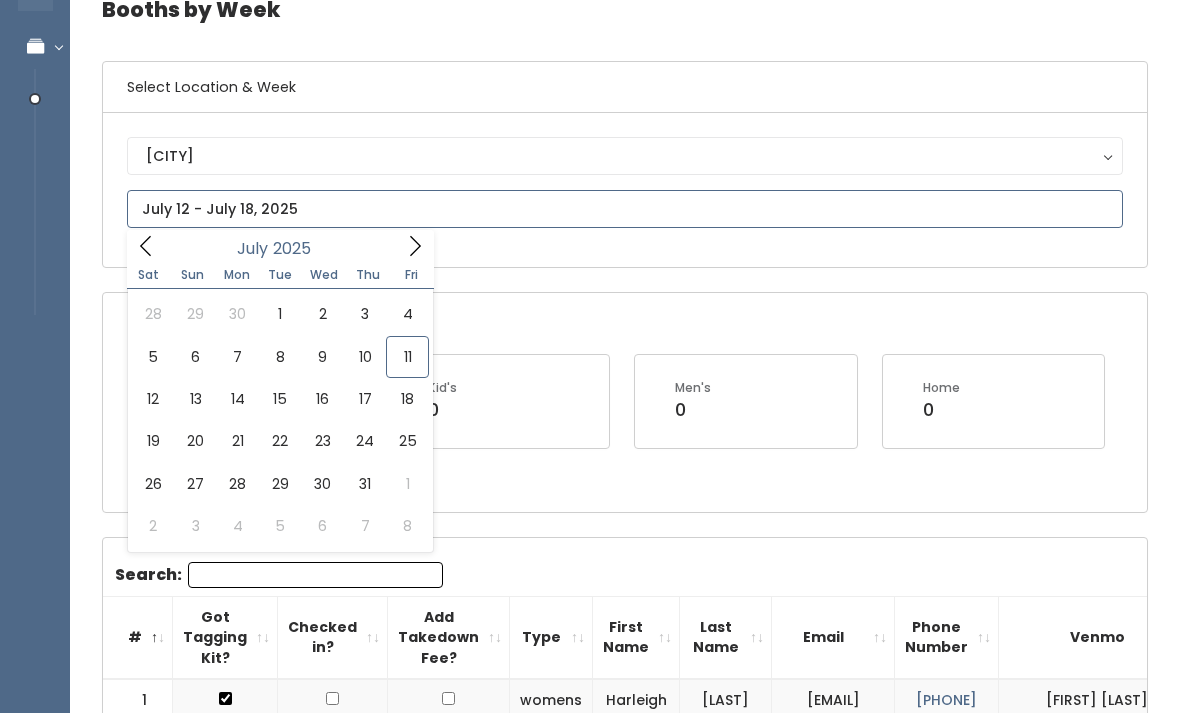 type on "[DATE] to [DATE]" 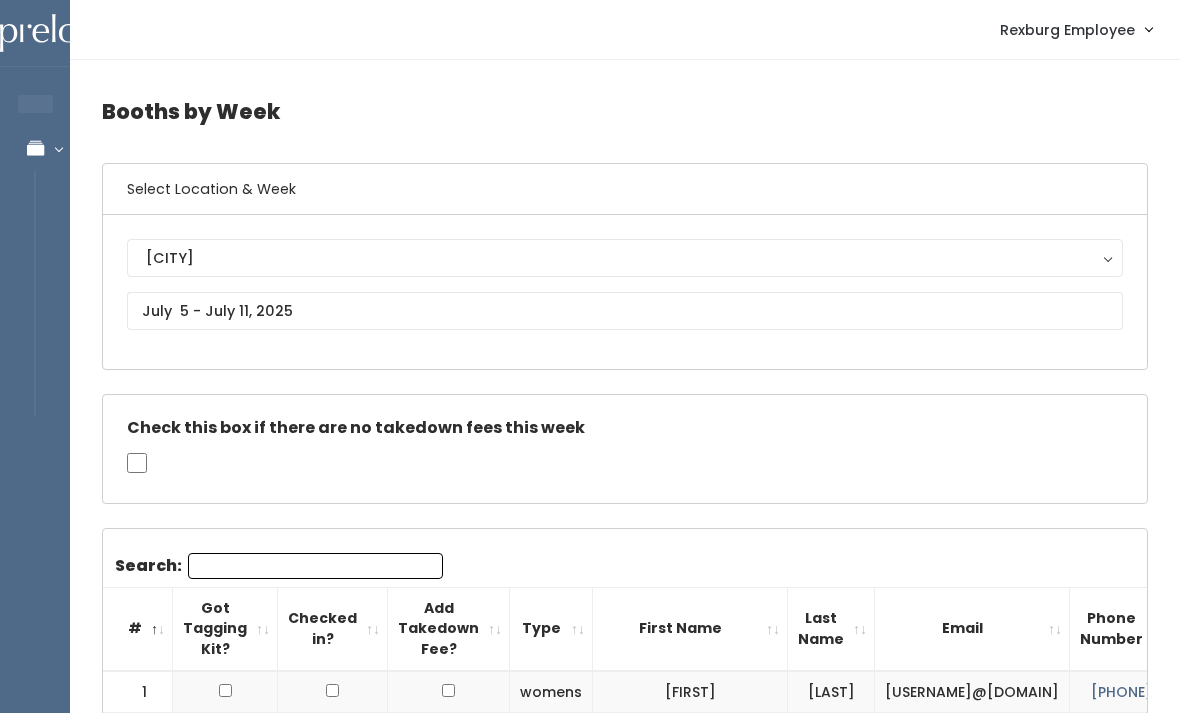 scroll, scrollTop: 0, scrollLeft: 0, axis: both 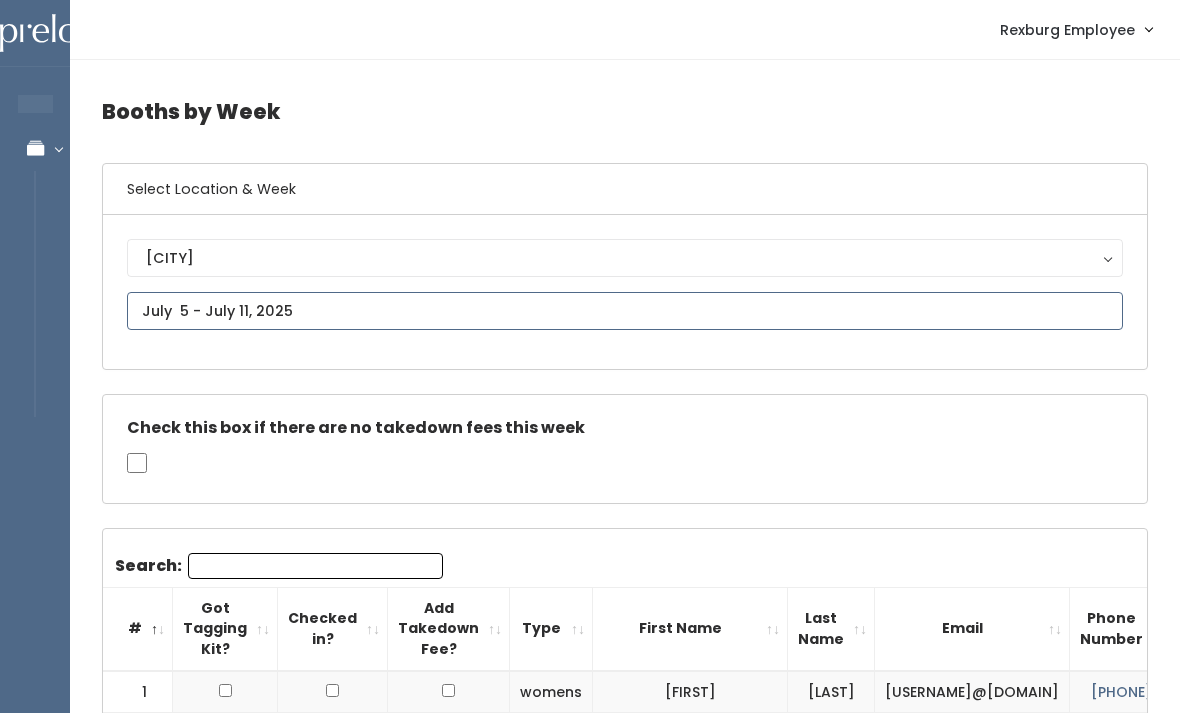 click at bounding box center (625, 311) 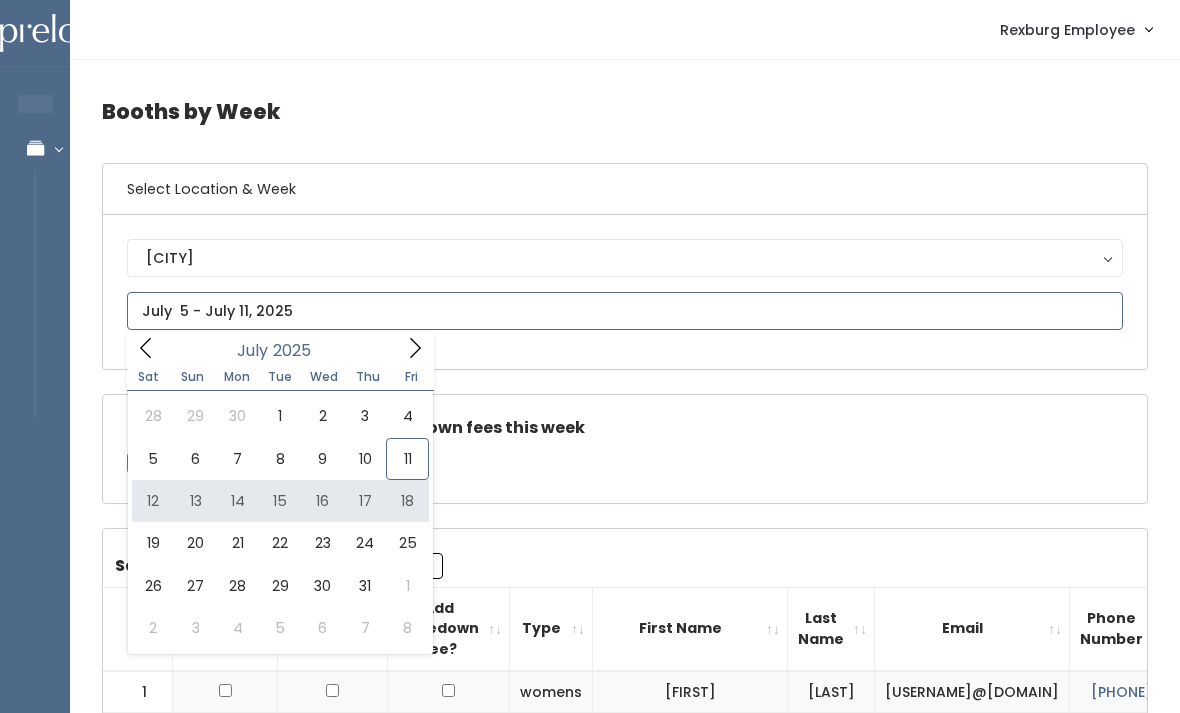 type on "[DATE] to [DATE]" 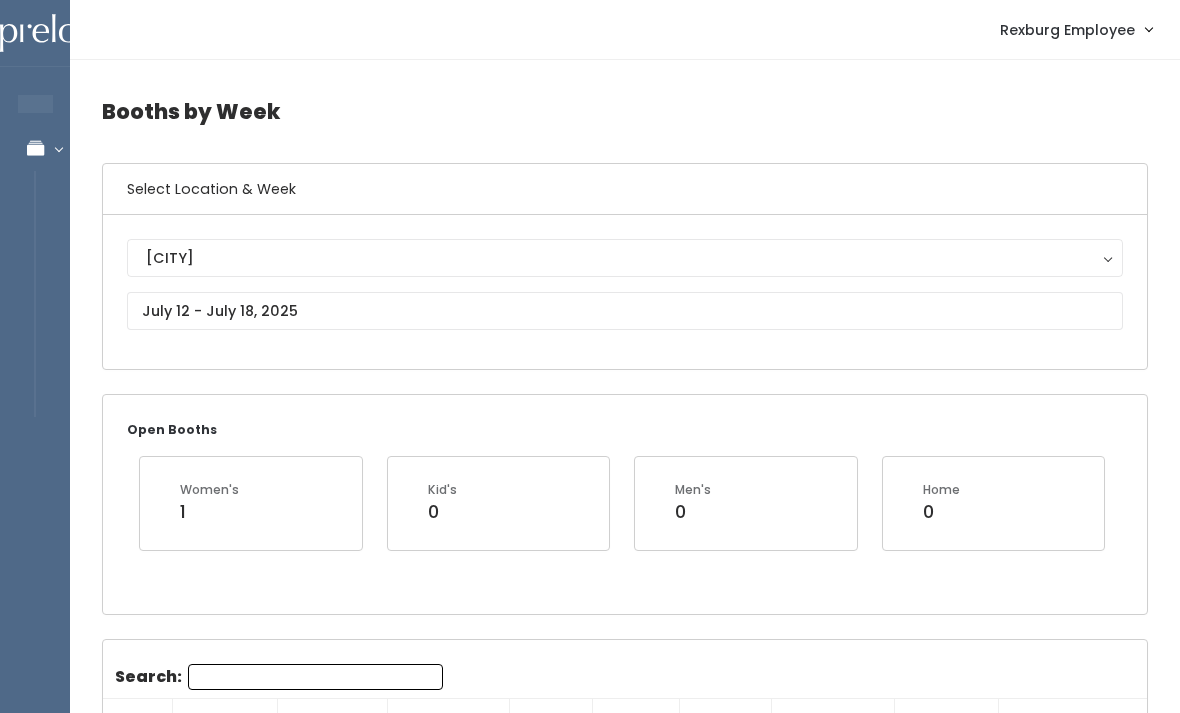 scroll, scrollTop: 7, scrollLeft: 0, axis: vertical 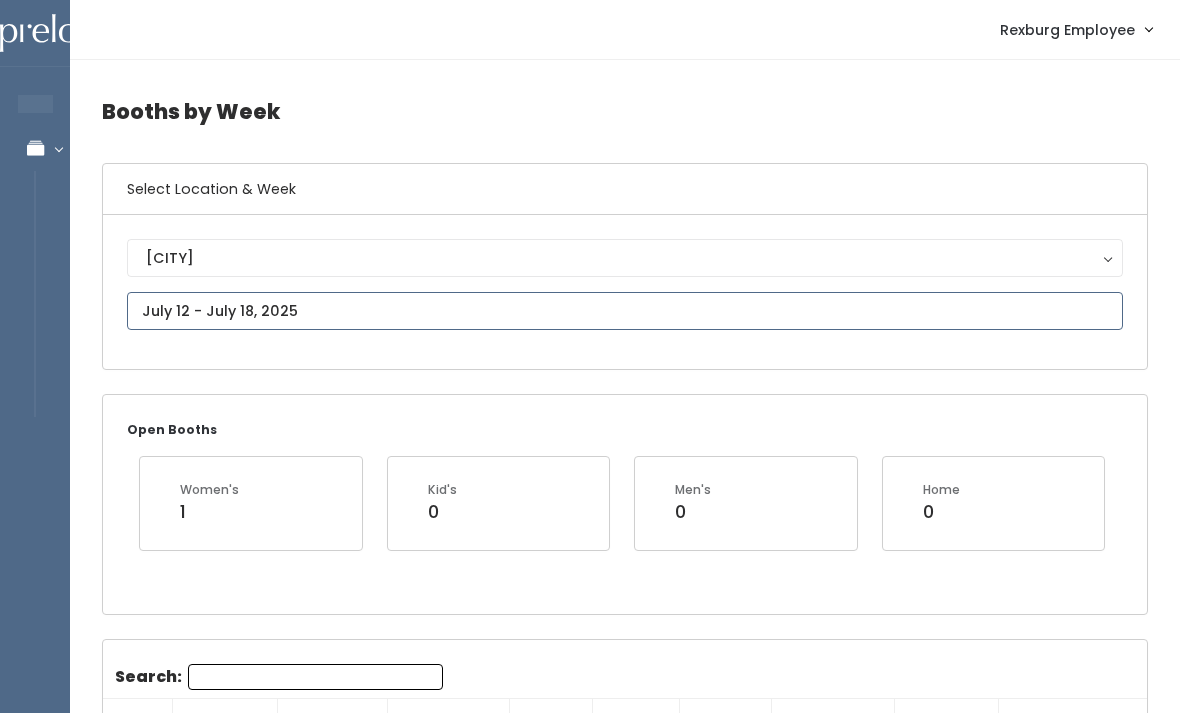 click on "EMPLOYEES
Manage Bookings
Booths by Week
All Bookings
Bookings with Booths
Booth Discounts
Seller Check-in
Rexburg Employee
Admin Home
My bookings
Account settings" at bounding box center [590, 1671] 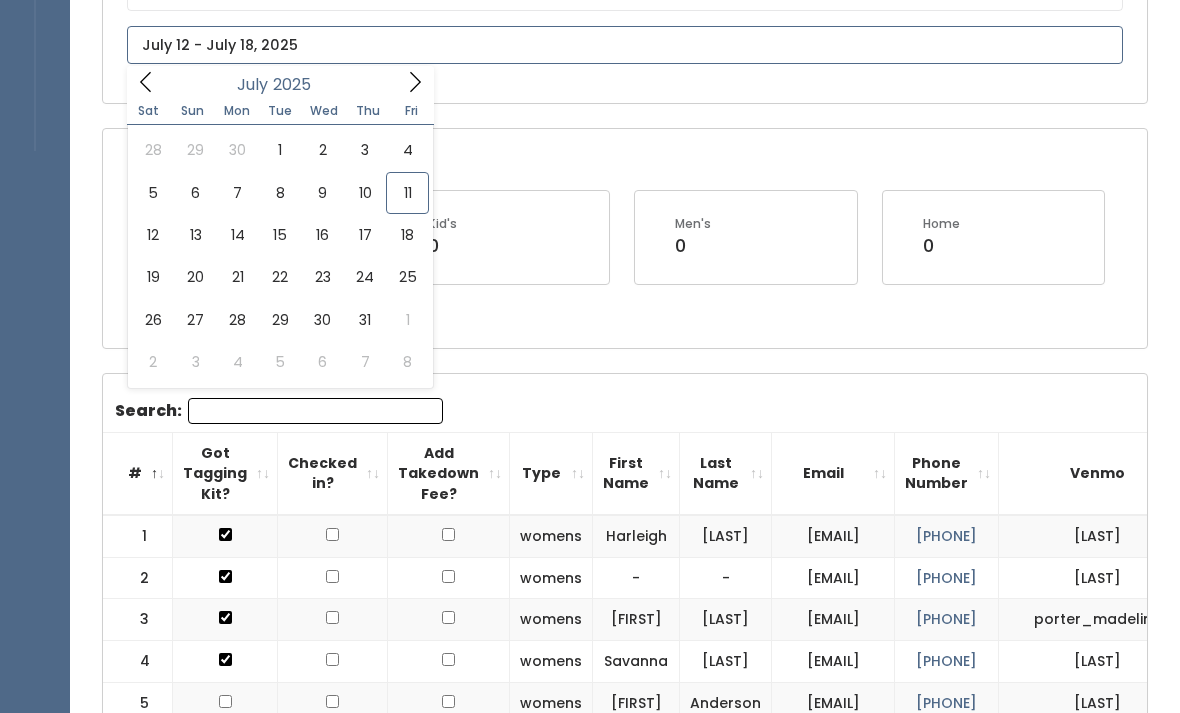 scroll, scrollTop: 197, scrollLeft: 0, axis: vertical 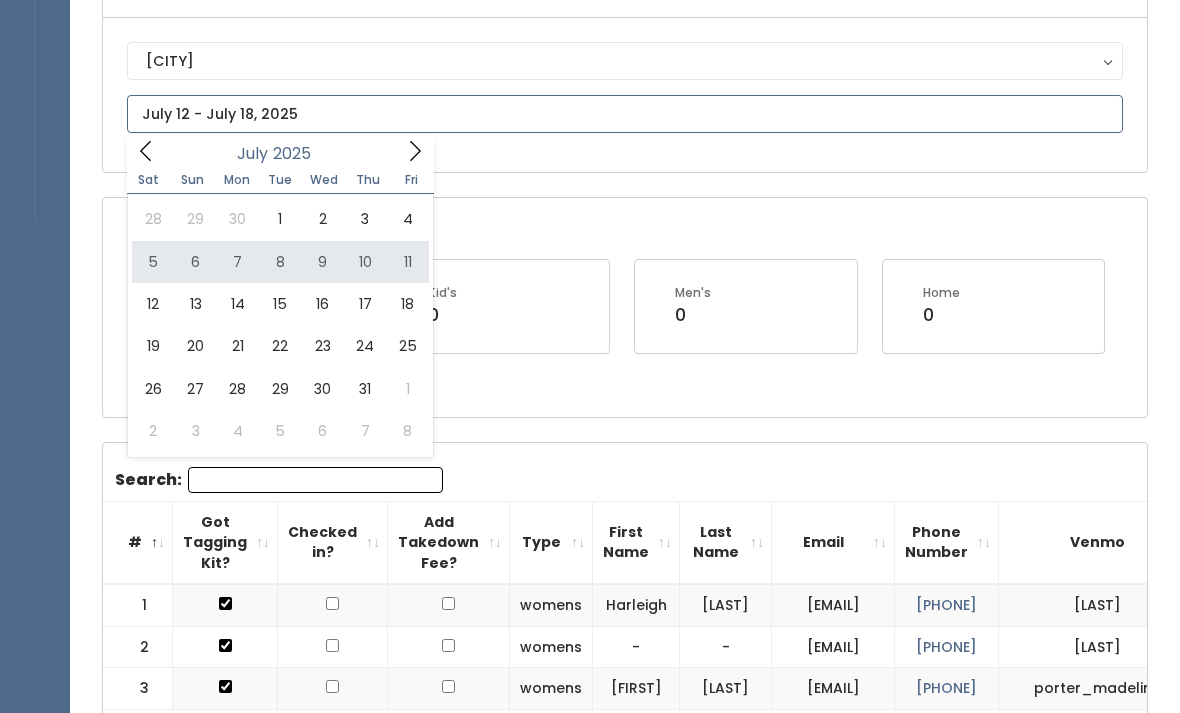 type on "July 5 to July 11" 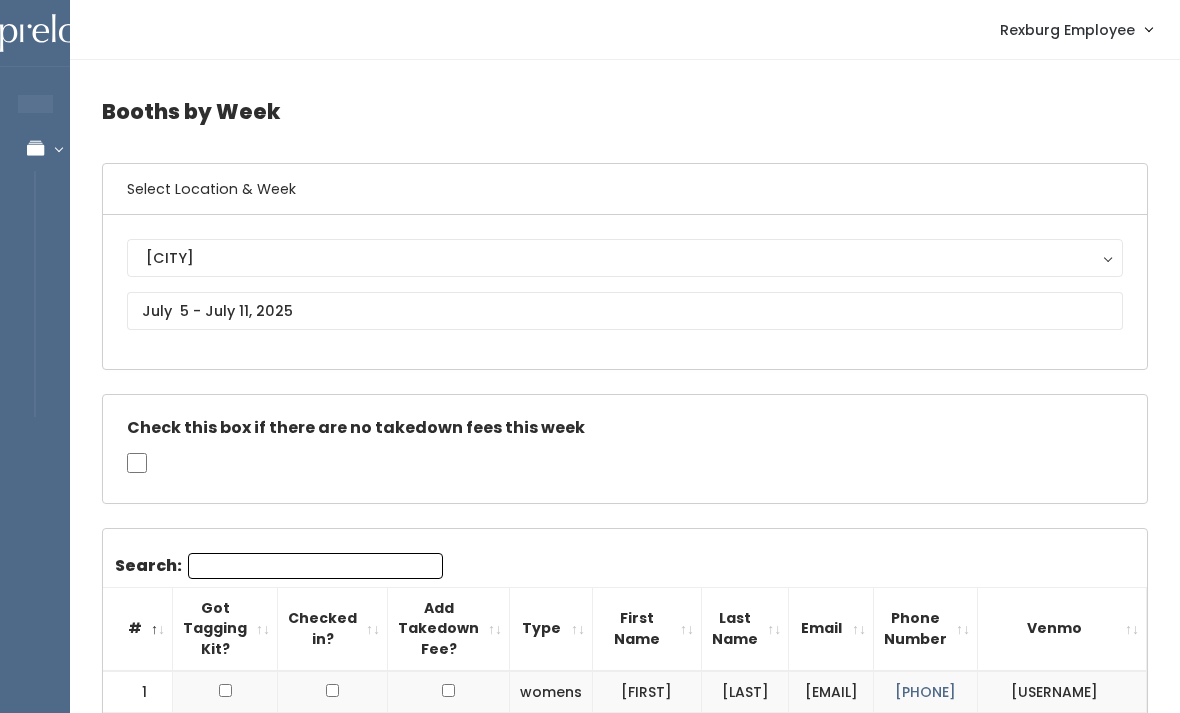 scroll, scrollTop: 0, scrollLeft: 0, axis: both 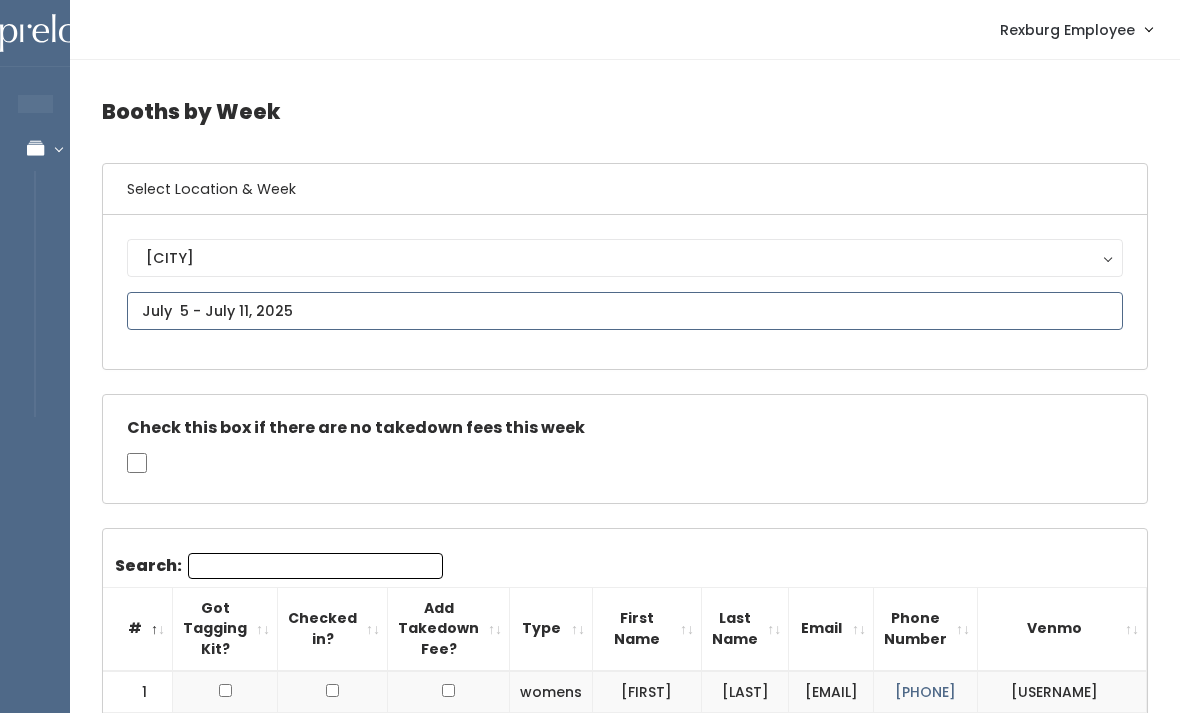 click at bounding box center [625, 311] 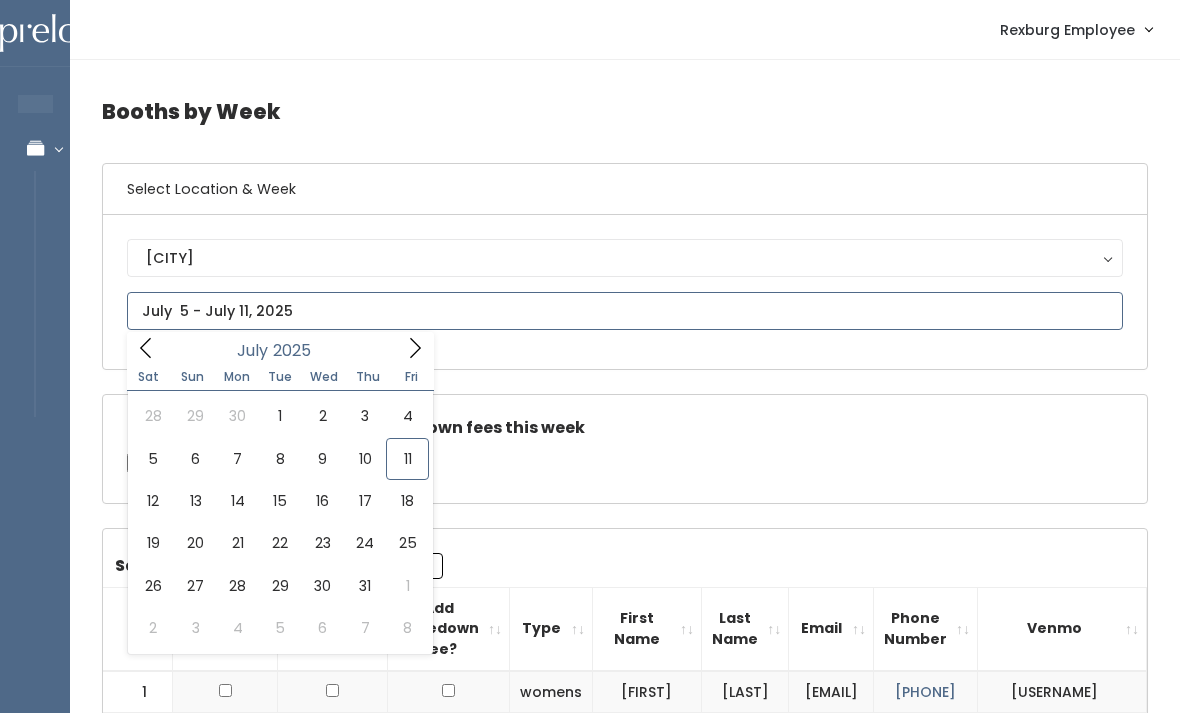 type on "[DATE] to [DATE]" 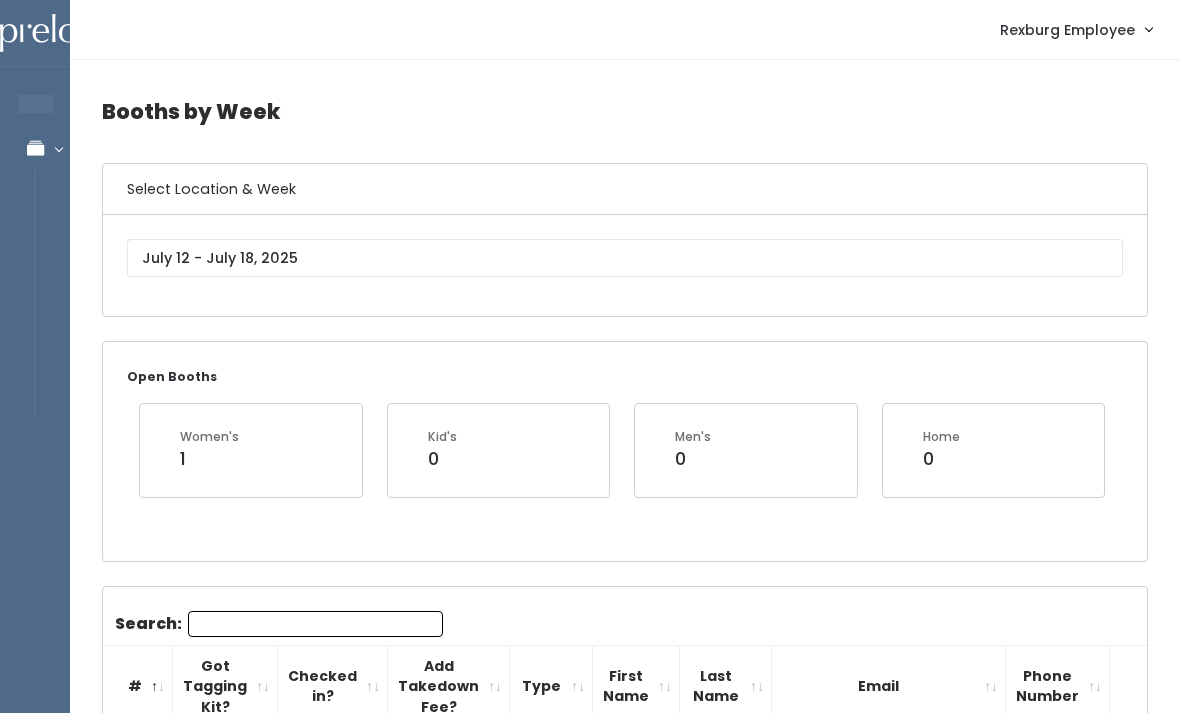 scroll, scrollTop: 0, scrollLeft: 0, axis: both 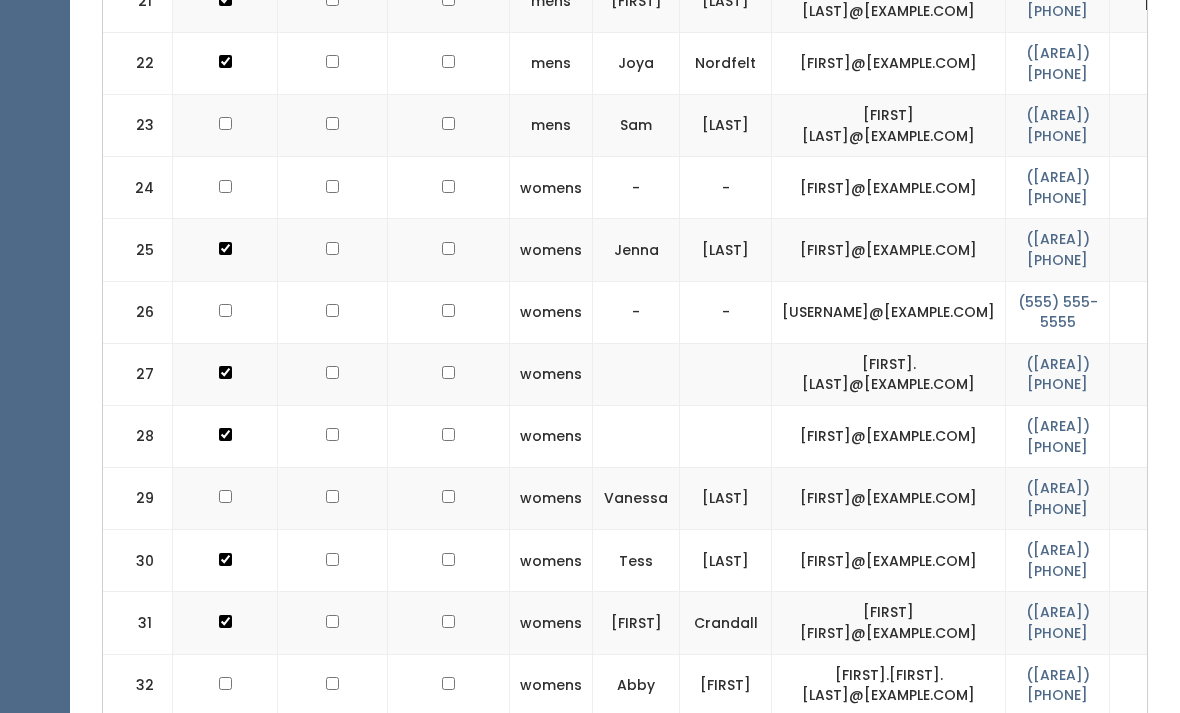 click at bounding box center [225, 500] 